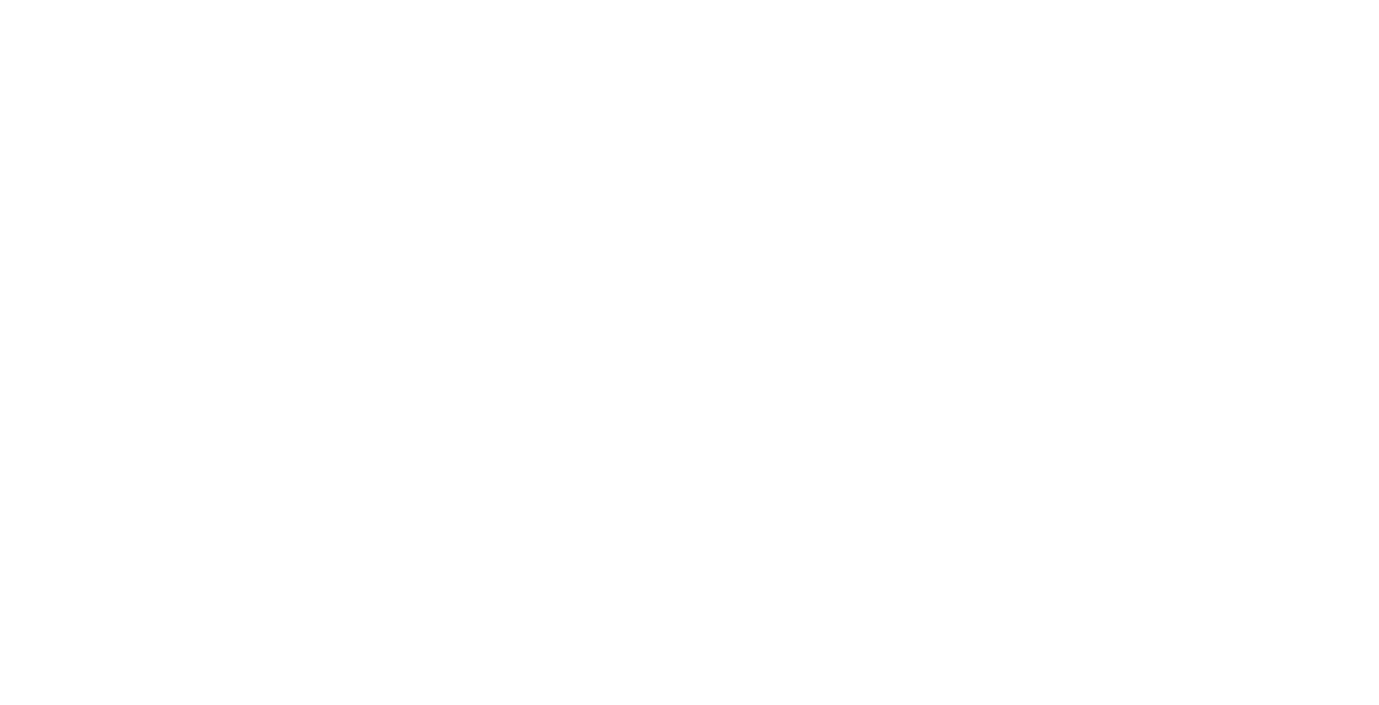 scroll, scrollTop: 0, scrollLeft: 0, axis: both 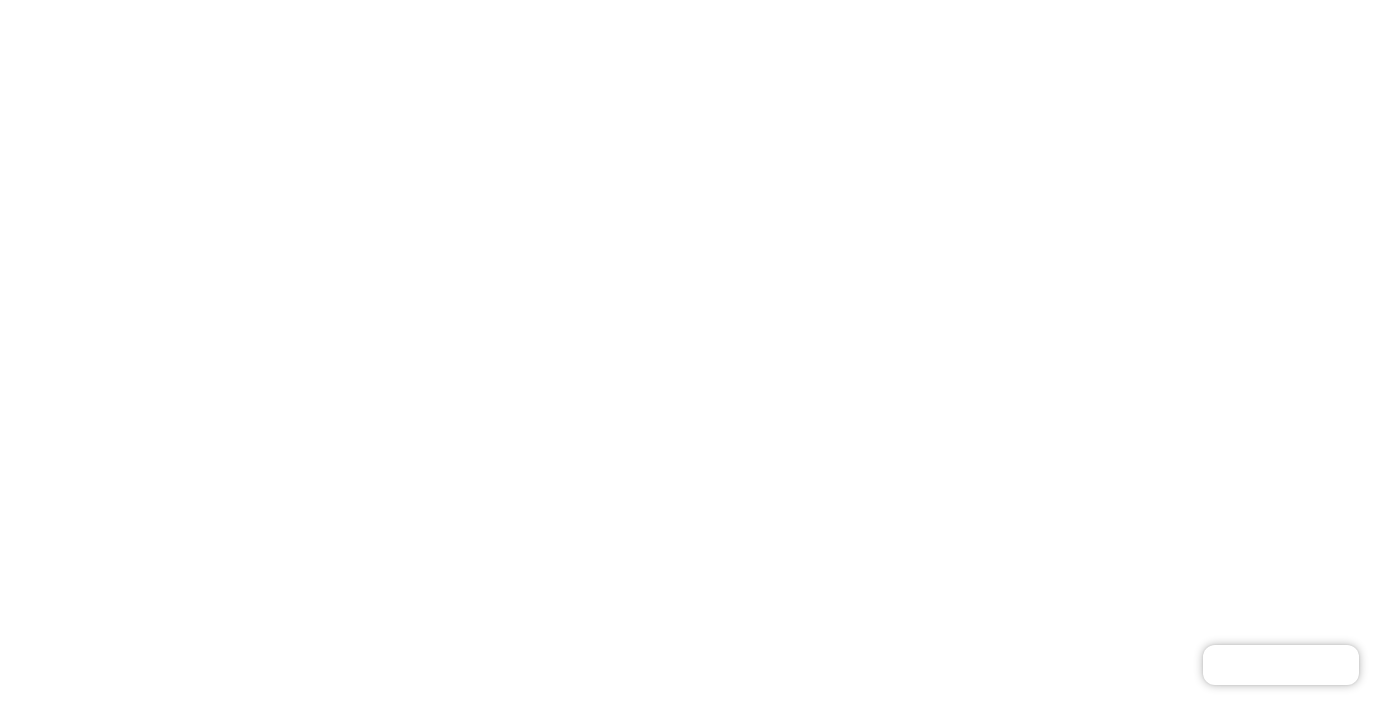 click at bounding box center [689, 4] 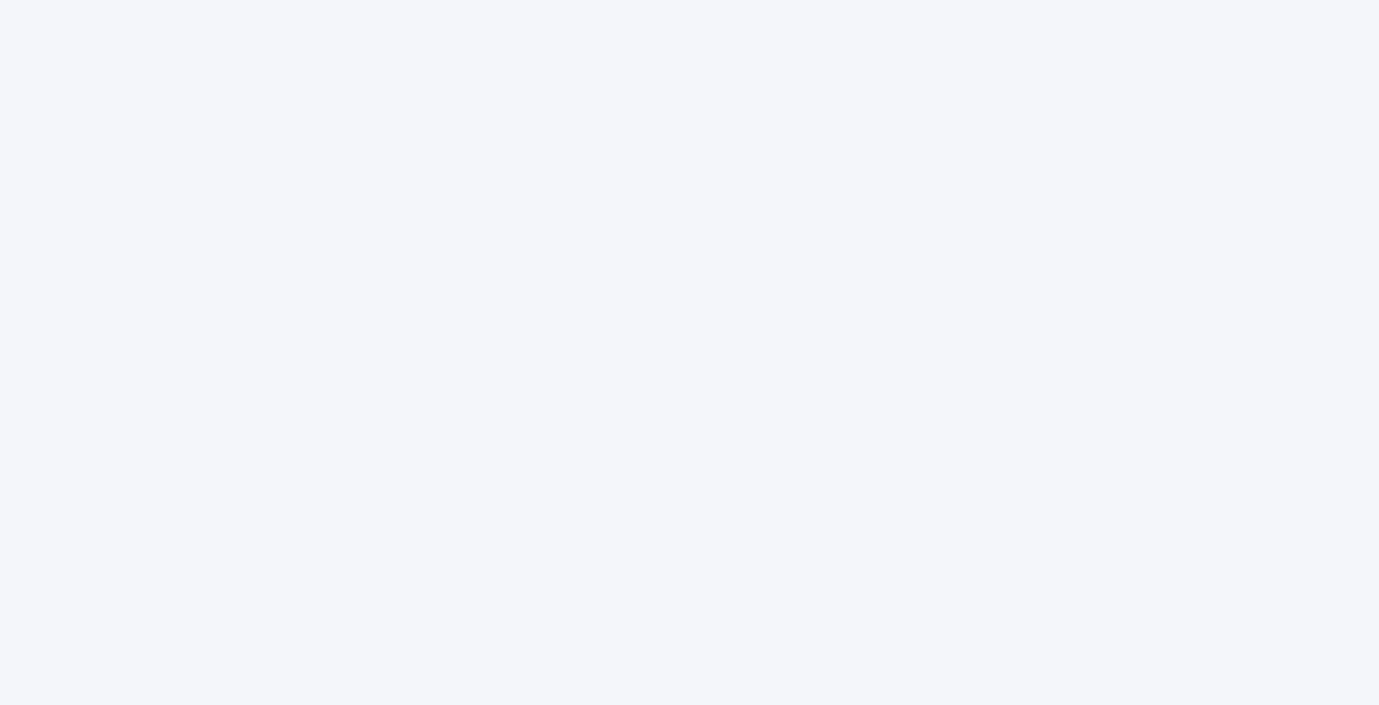 scroll, scrollTop: 0, scrollLeft: 0, axis: both 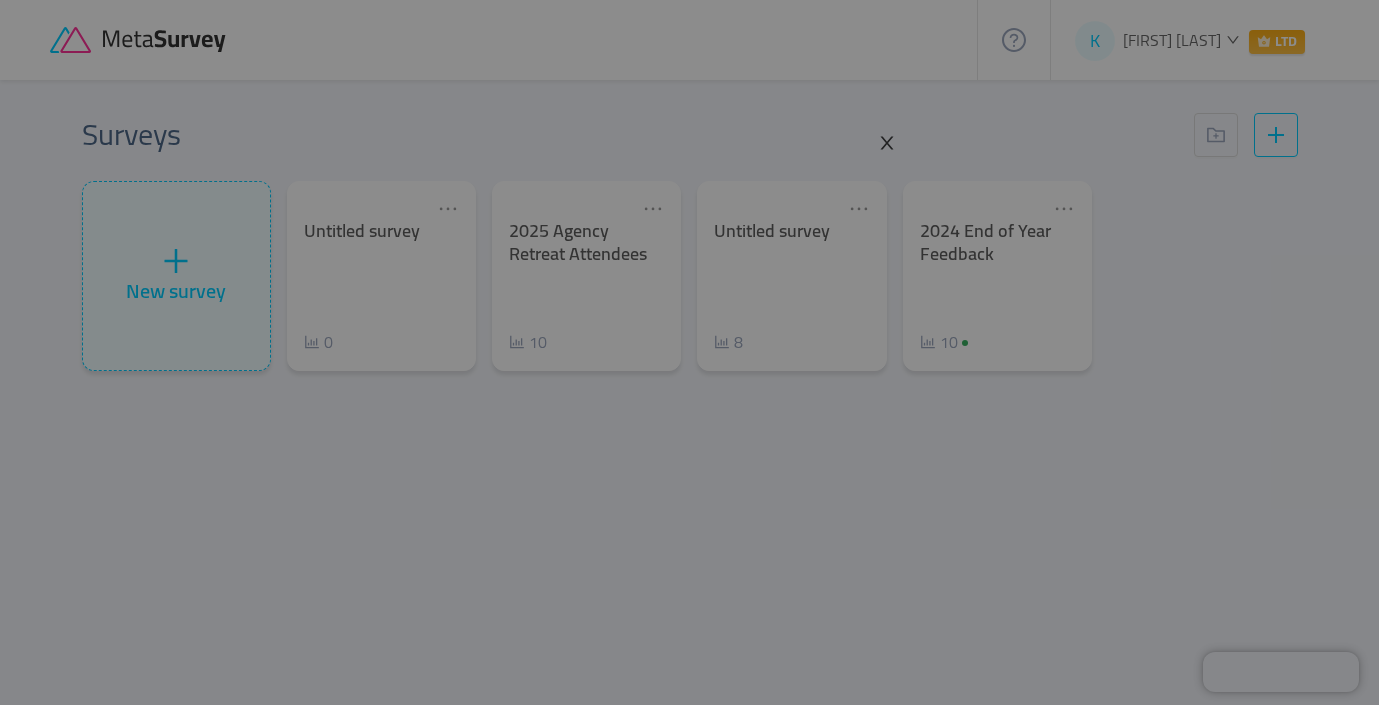click 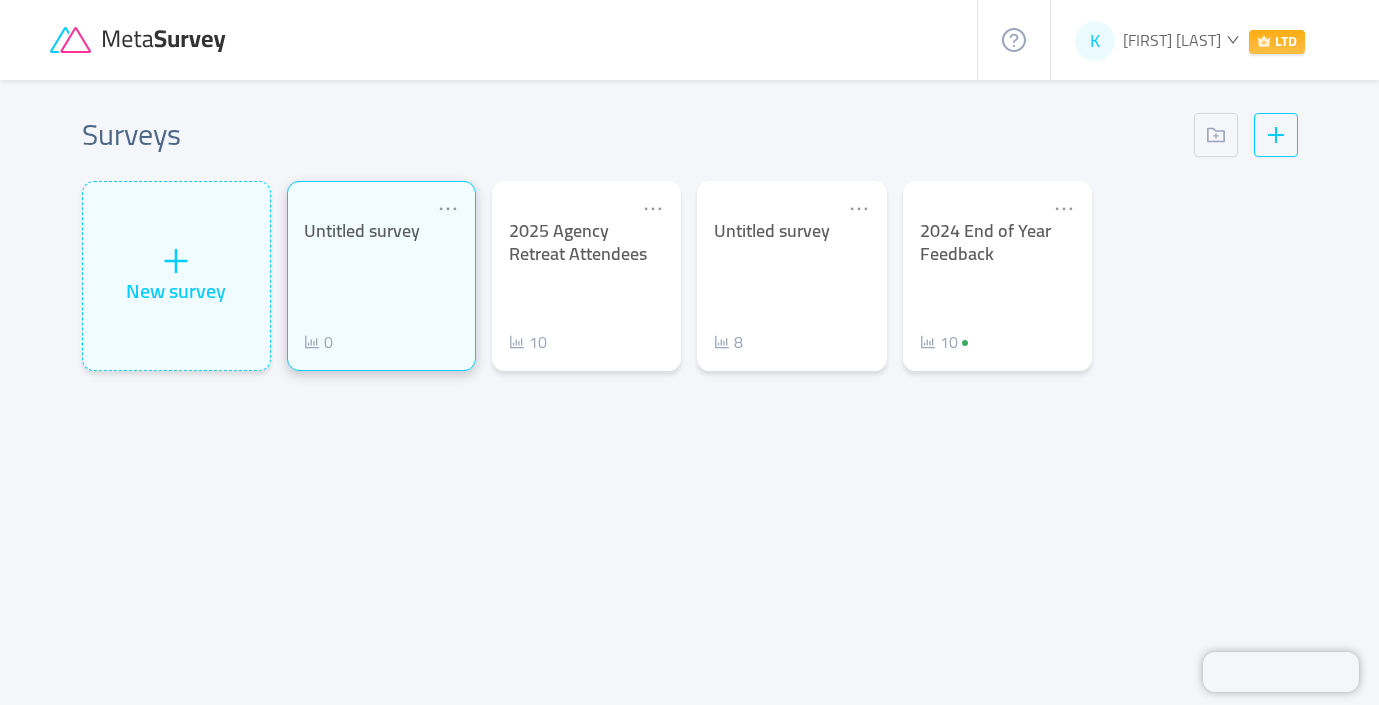 drag, startPoint x: 282, startPoint y: 289, endPoint x: 310, endPoint y: 282, distance: 28.86174 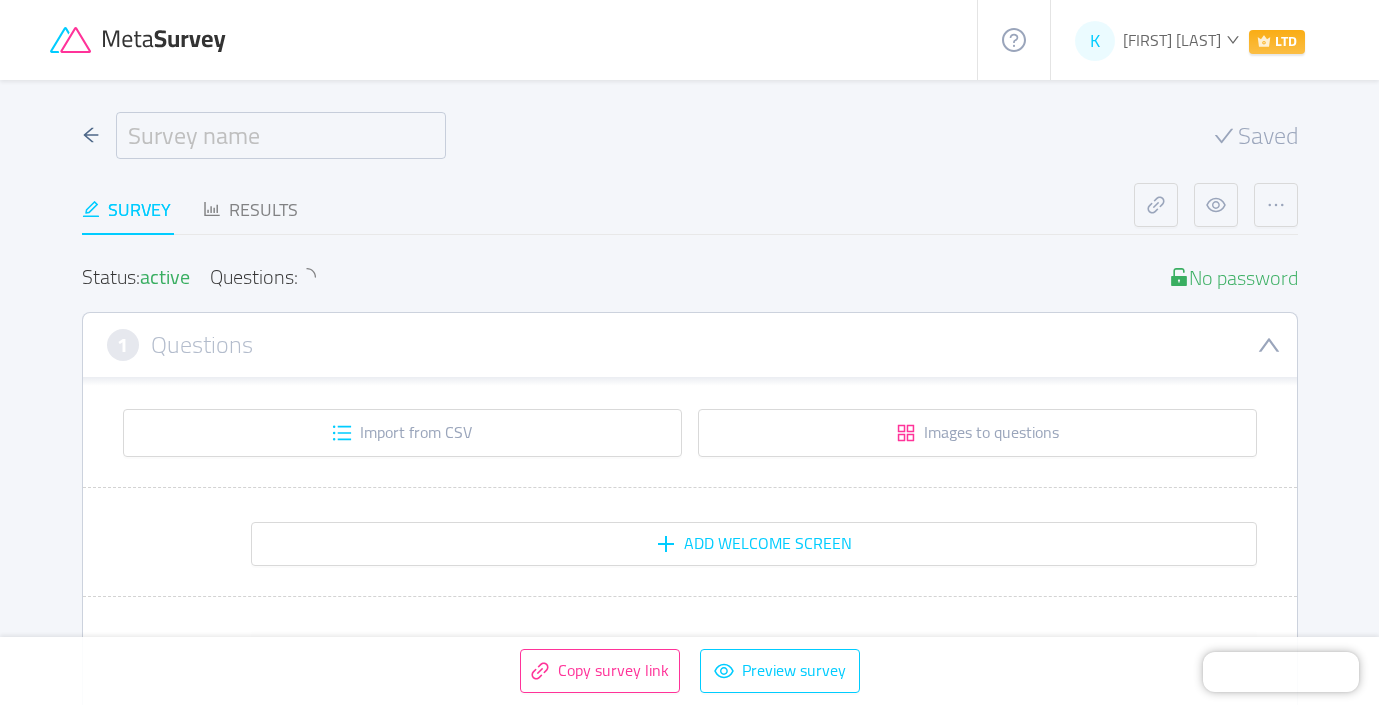 click at bounding box center (281, 135) 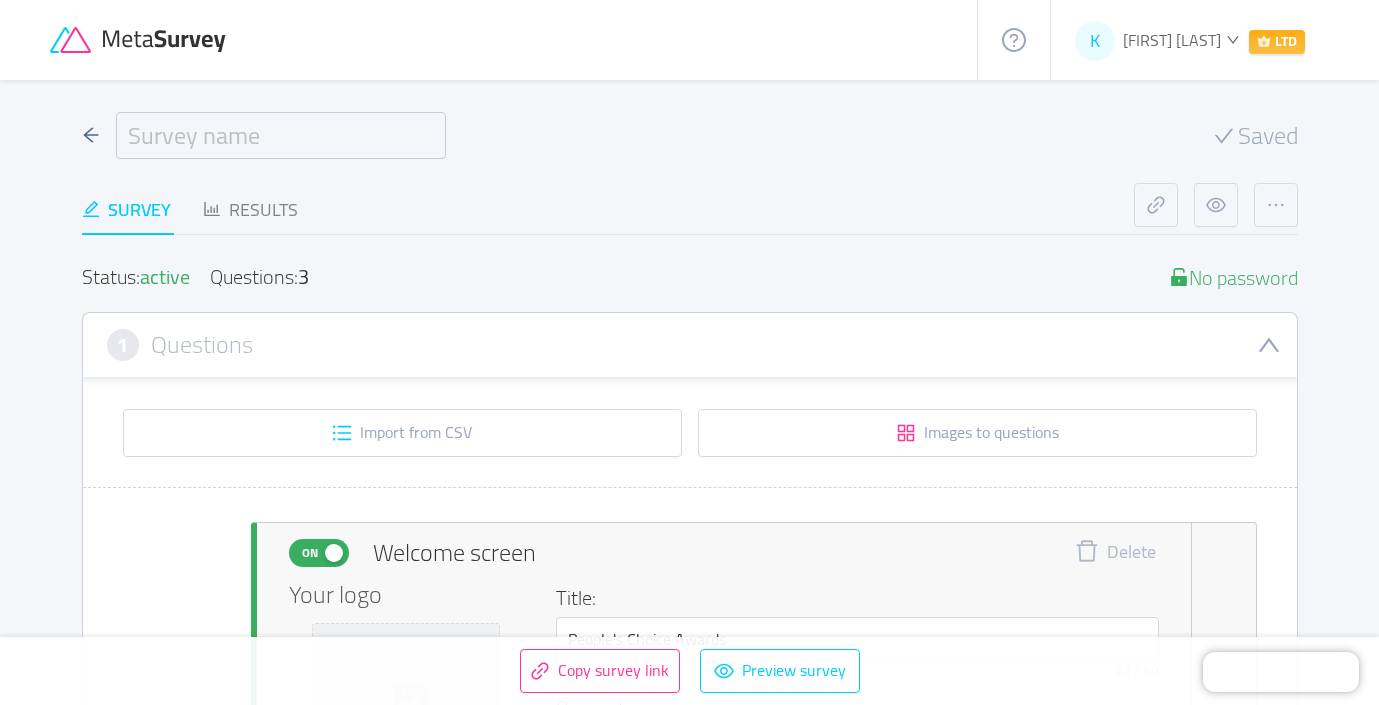 type 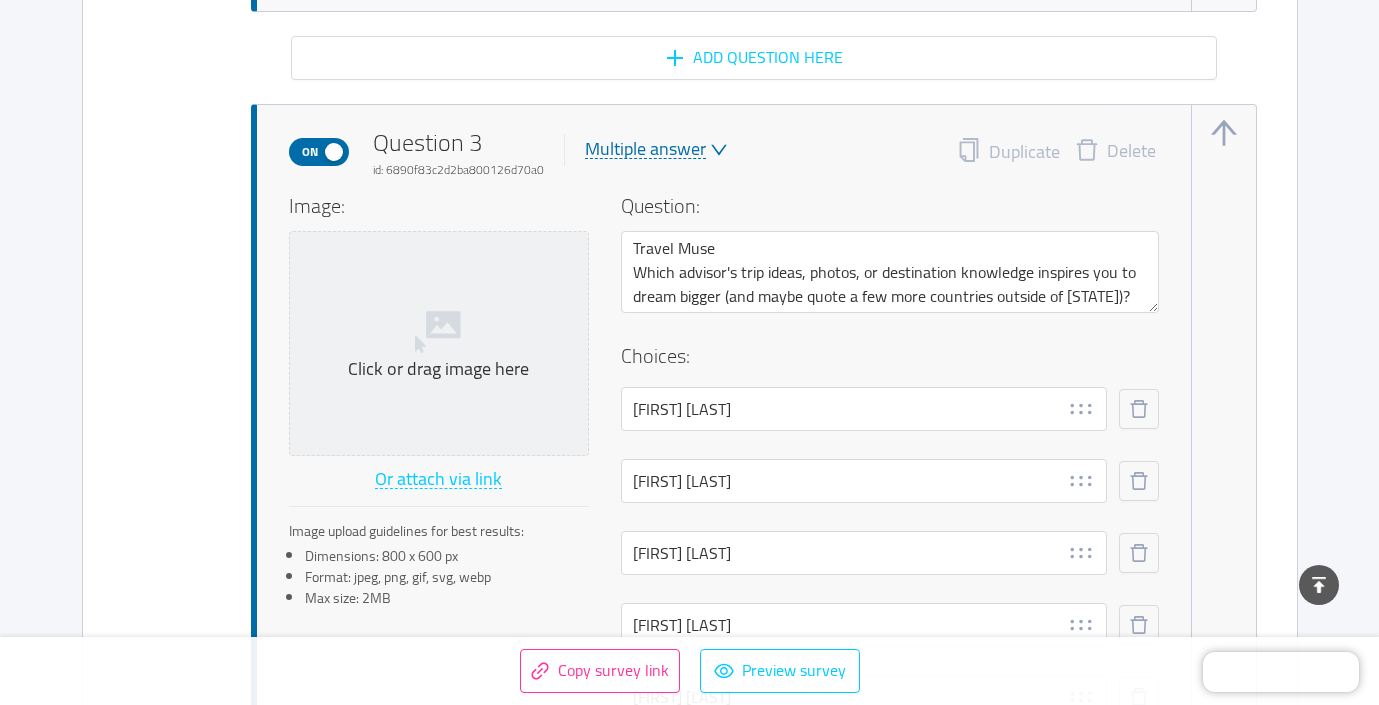 scroll, scrollTop: 4404, scrollLeft: 0, axis: vertical 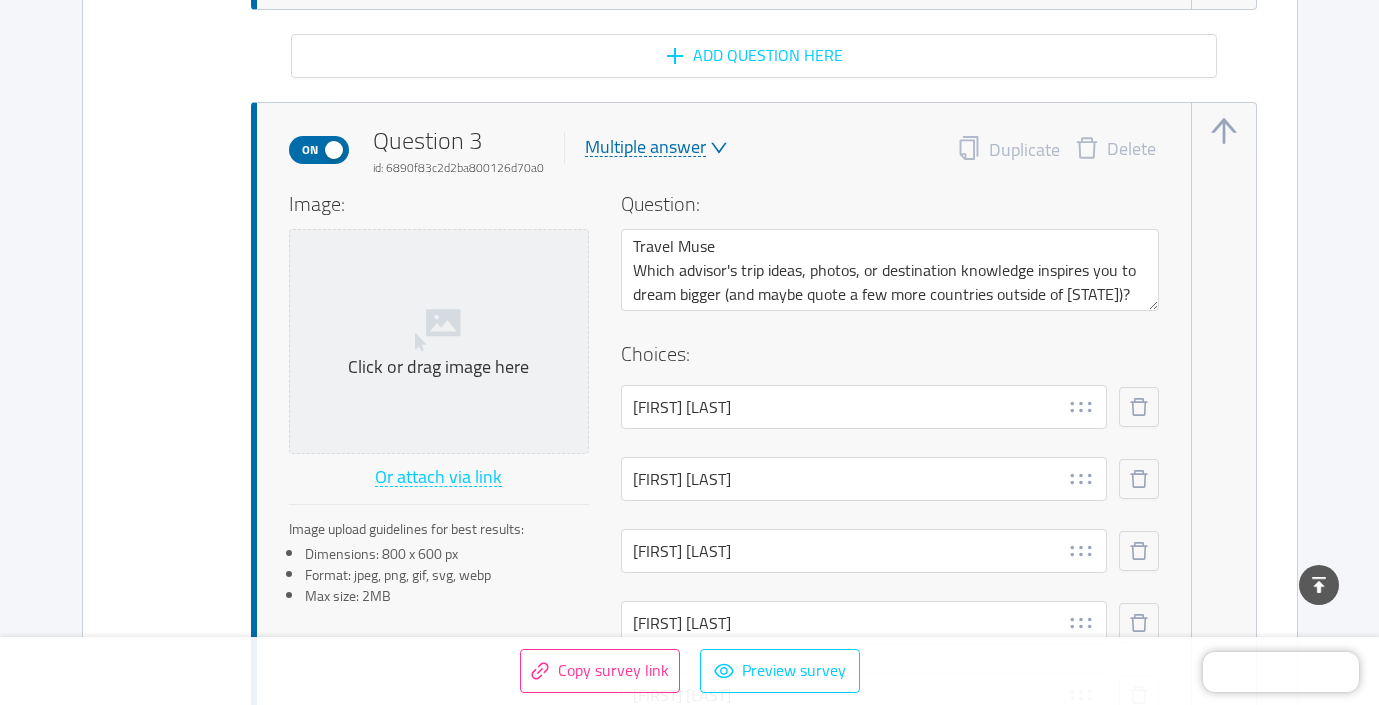 type on "People's Choice" 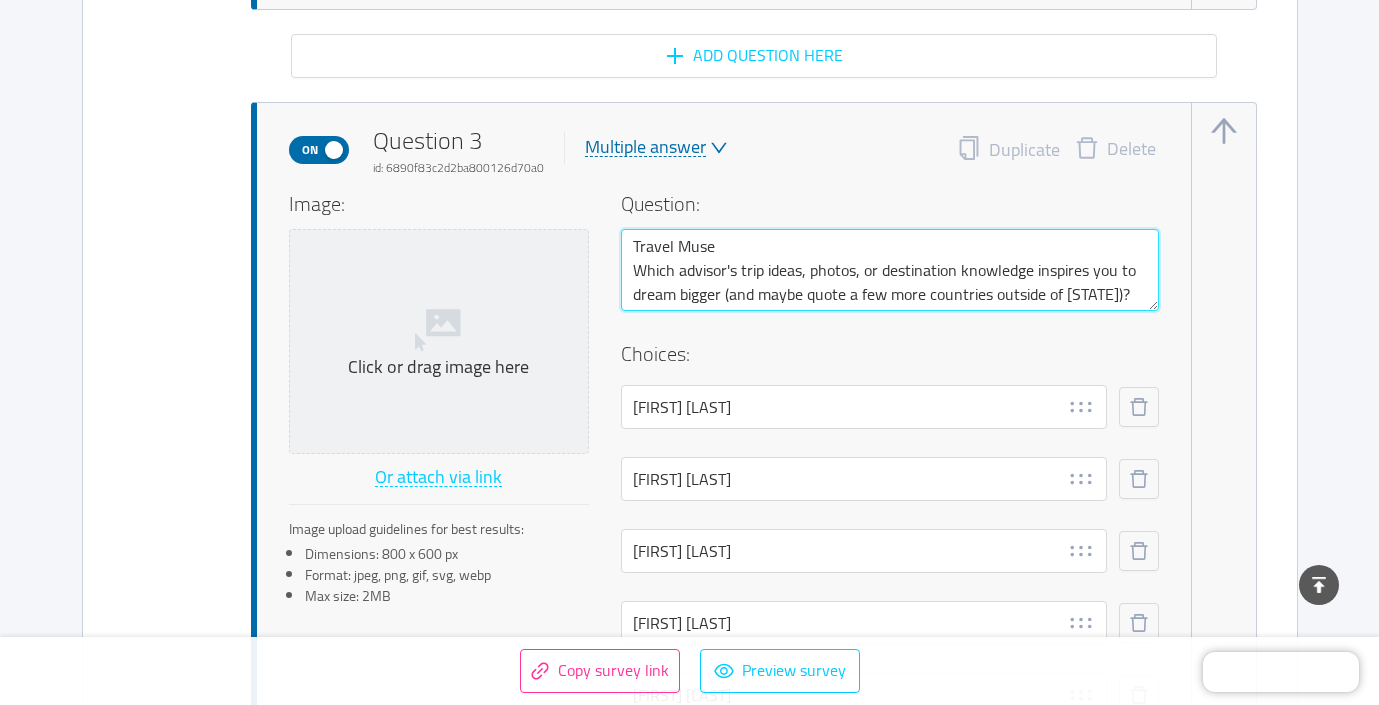 drag, startPoint x: 1129, startPoint y: 296, endPoint x: 632, endPoint y: 277, distance: 497.36304 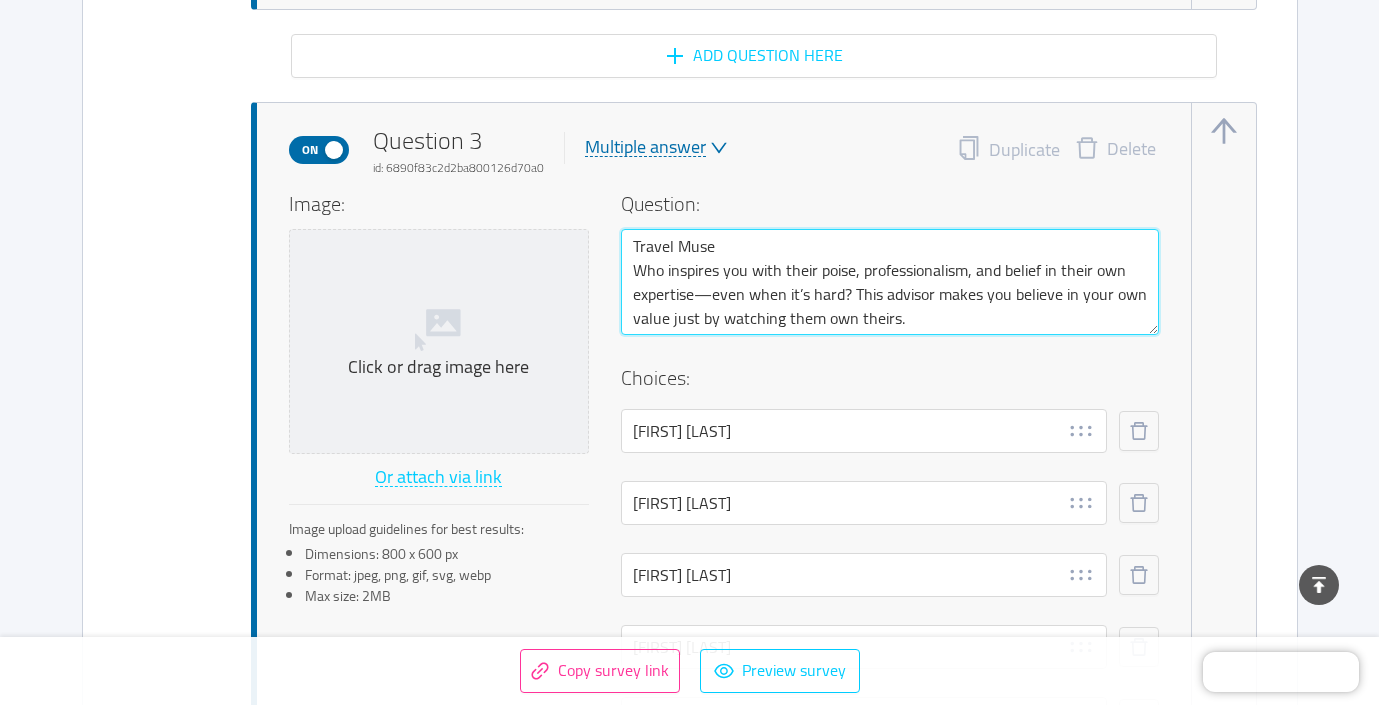 type on "Travel Muse
Who inspires you with their poise, professionalism, and belief in their own expertise—even when it’s hard? This advisor makes you believe in your own value just by watching them own theirs." 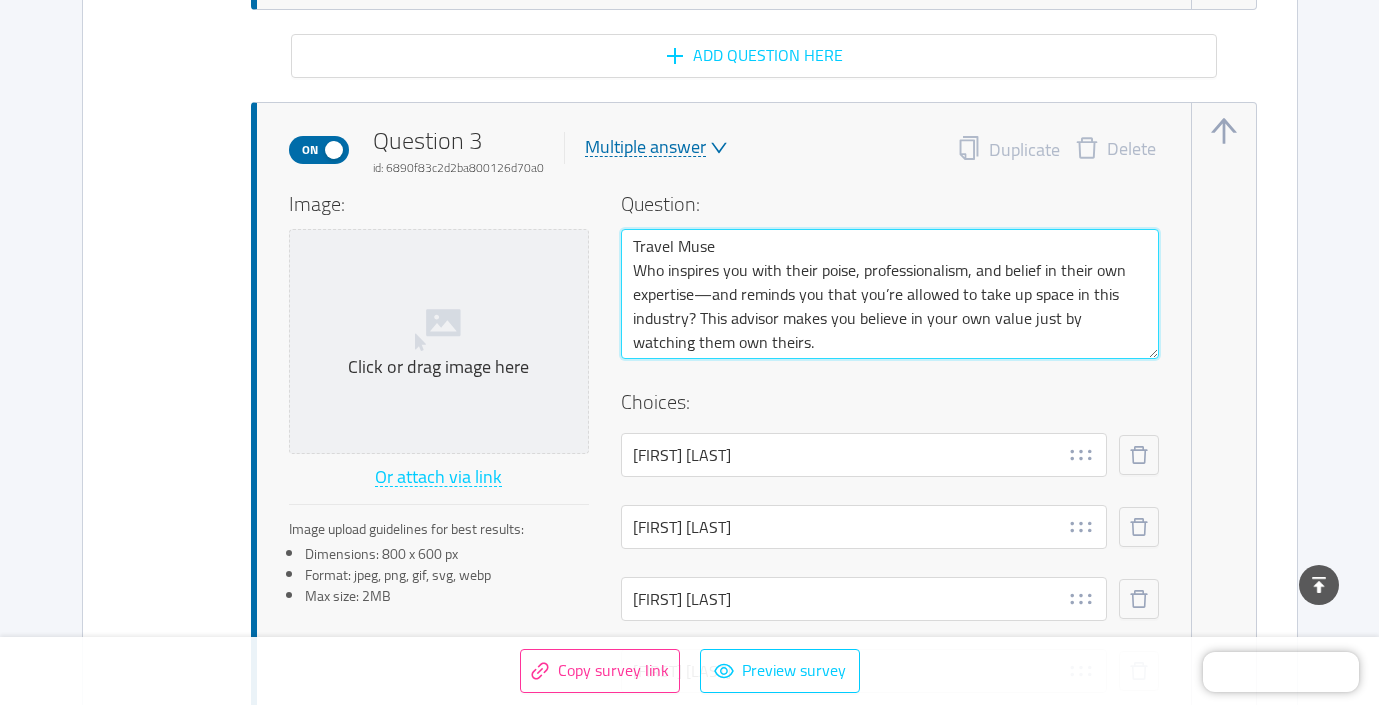 click on "Travel Muse
Who inspires you with their poise, professionalism, and belief in their own expertise—and reminds you that you’re allowed to take up space in this industry? This advisor makes you believe in your own value just by watching them own theirs." at bounding box center (890, 294) 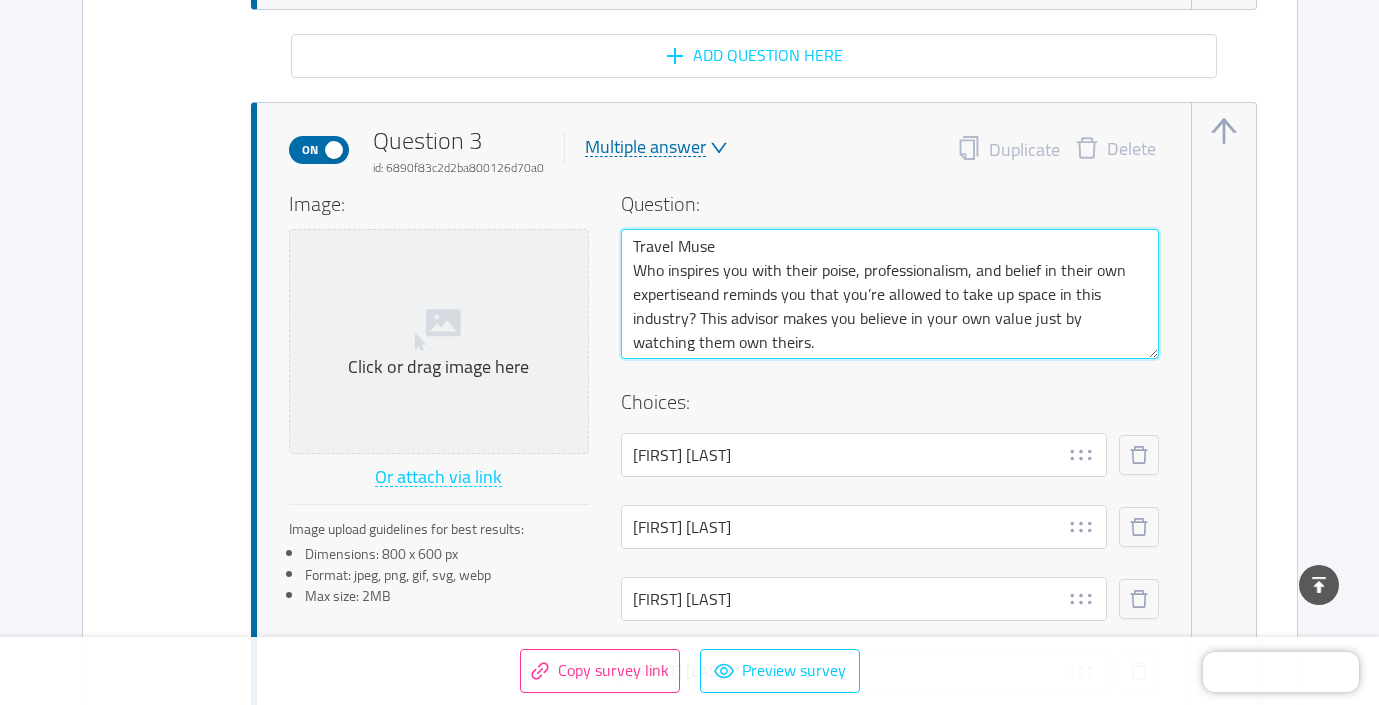 type 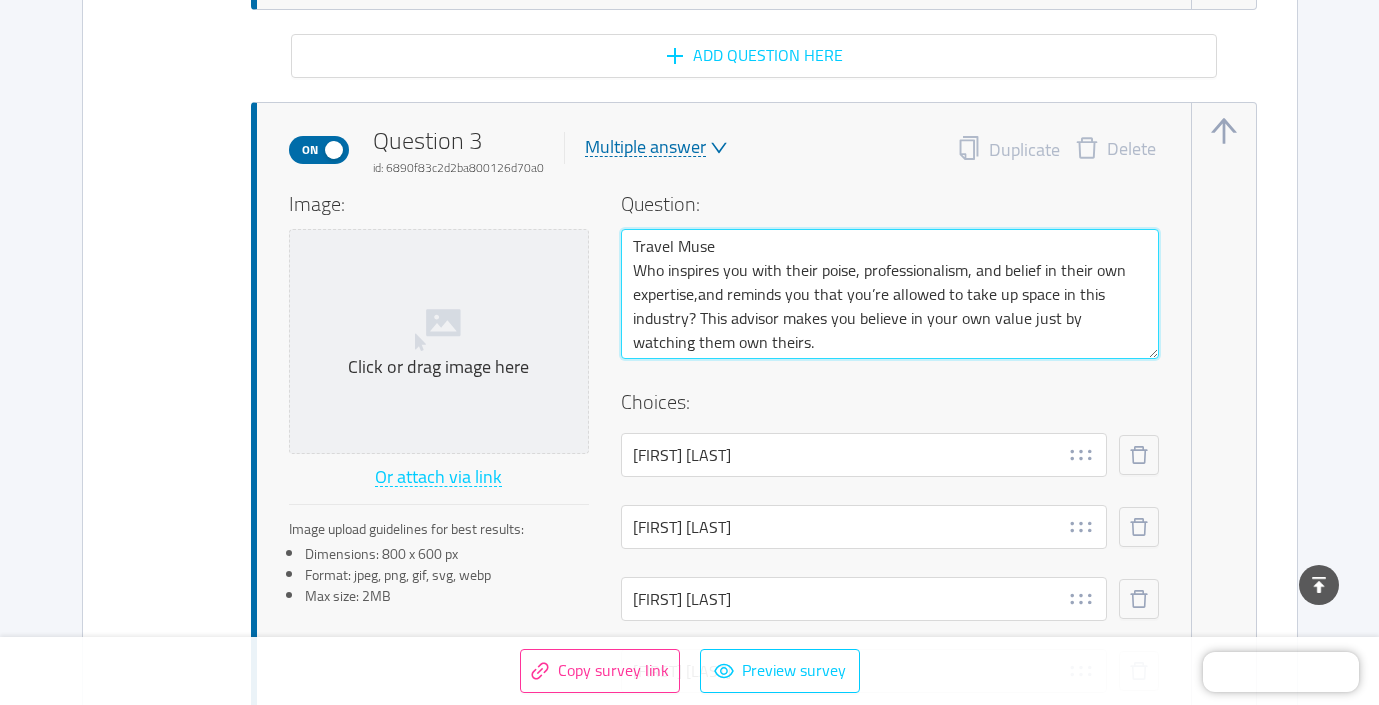 type 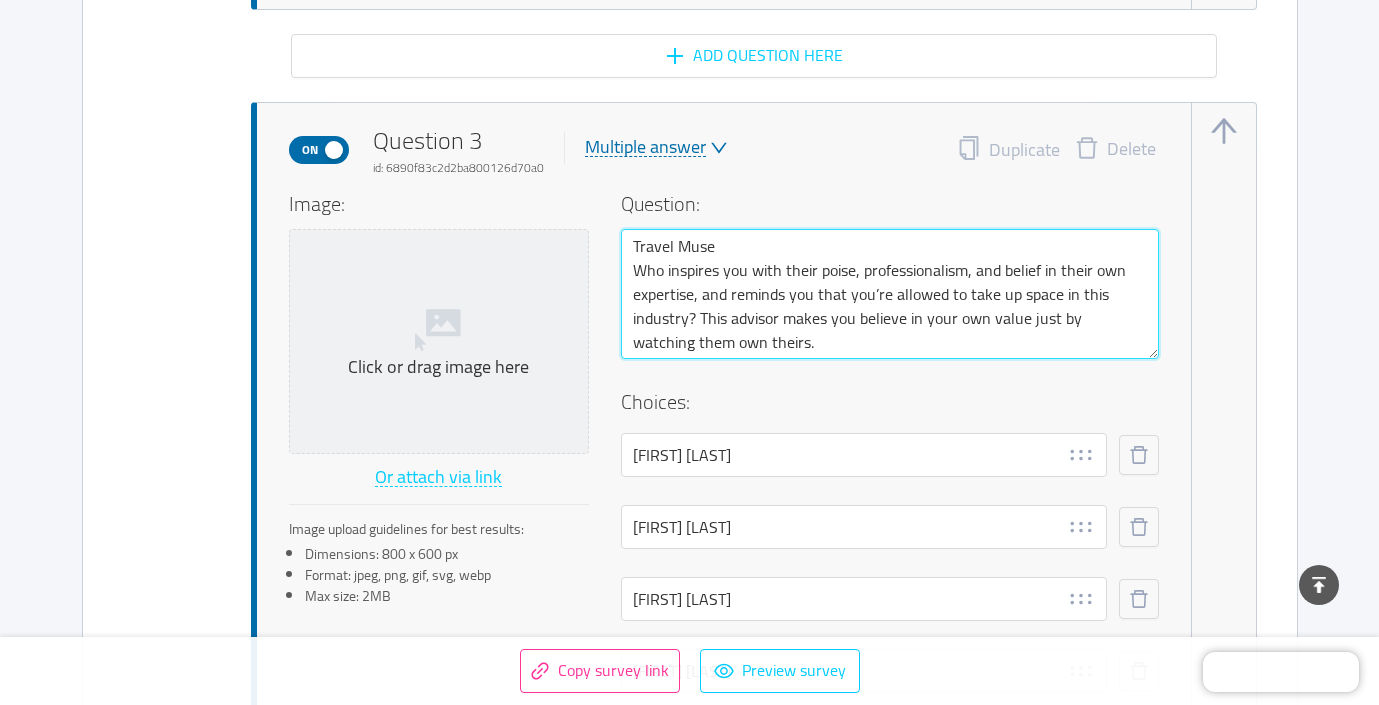 type on "Travel Muse
Who inspires you with their poise, professionalism, and belief in their own expertise, and reminds you that you’re allowed to take up space in this industry? This advisor makes you believe in your own value just by watching them own theirs." 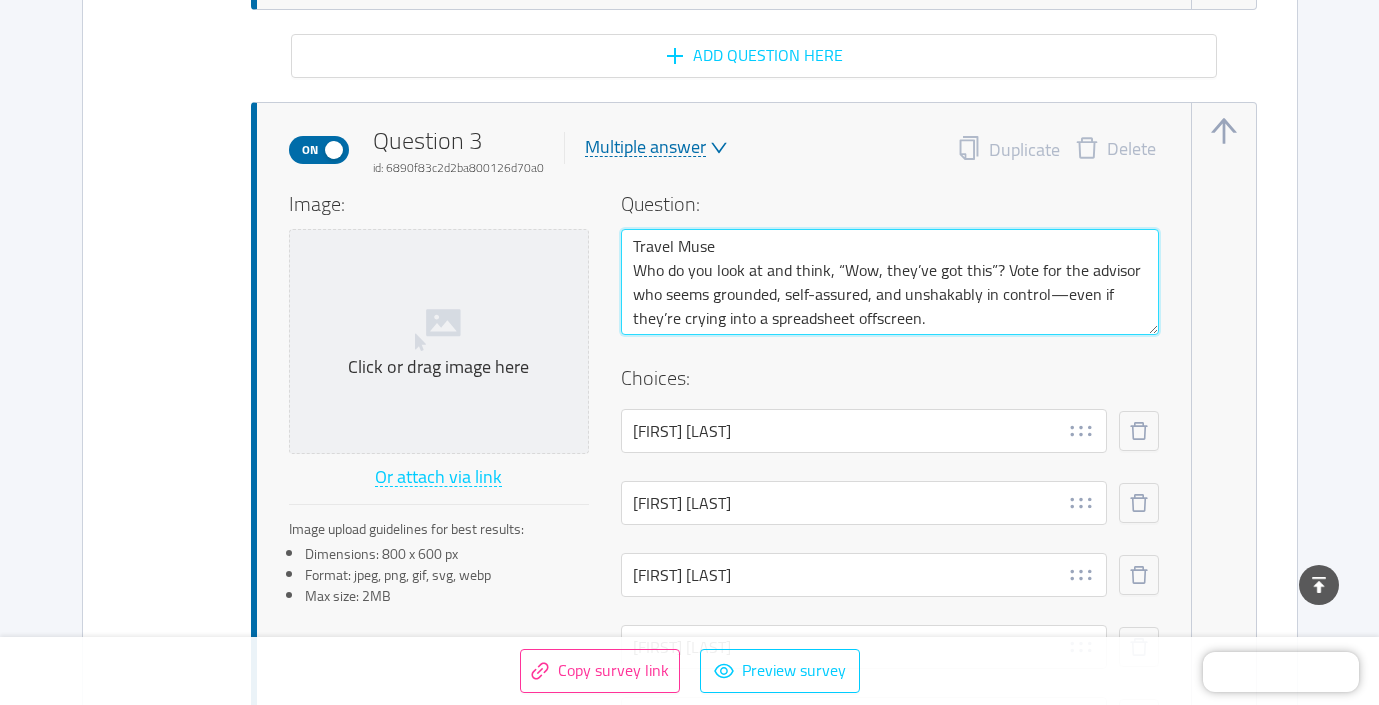 drag, startPoint x: 734, startPoint y: 249, endPoint x: 630, endPoint y: 246, distance: 104.04326 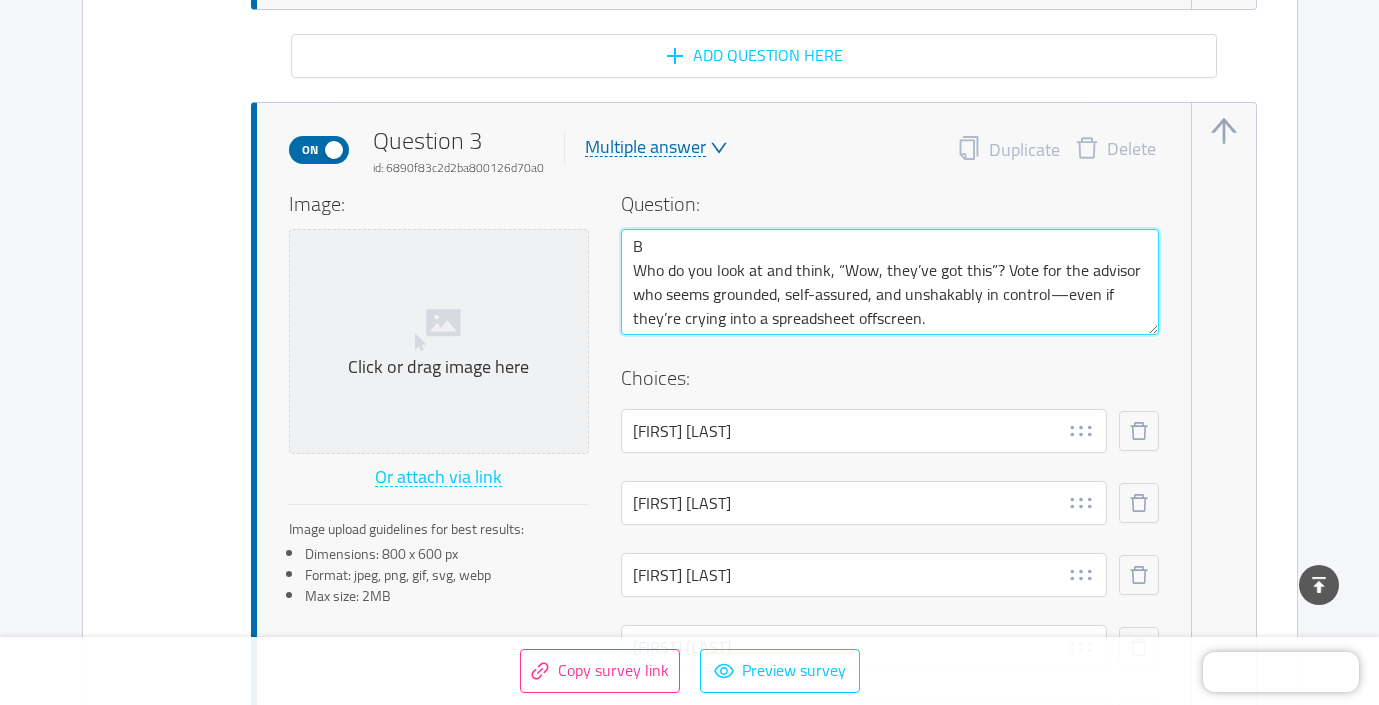 type 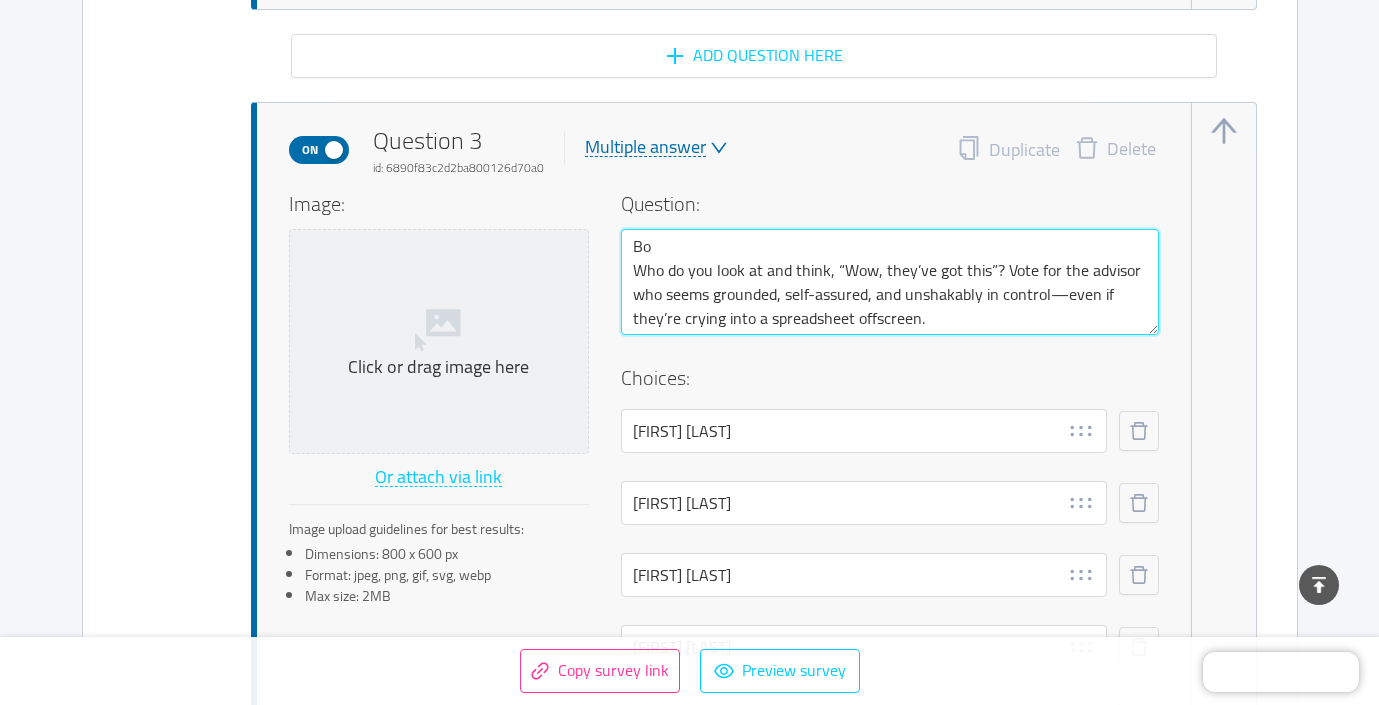 type 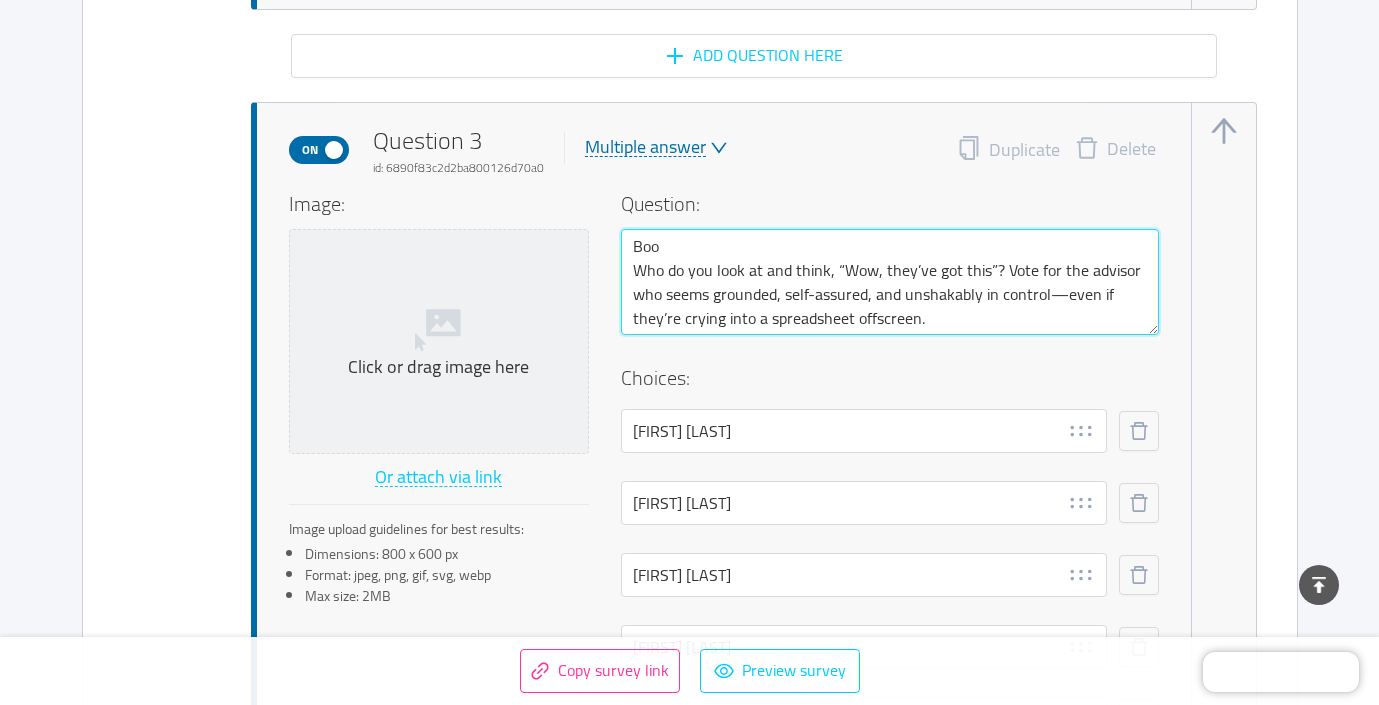 type 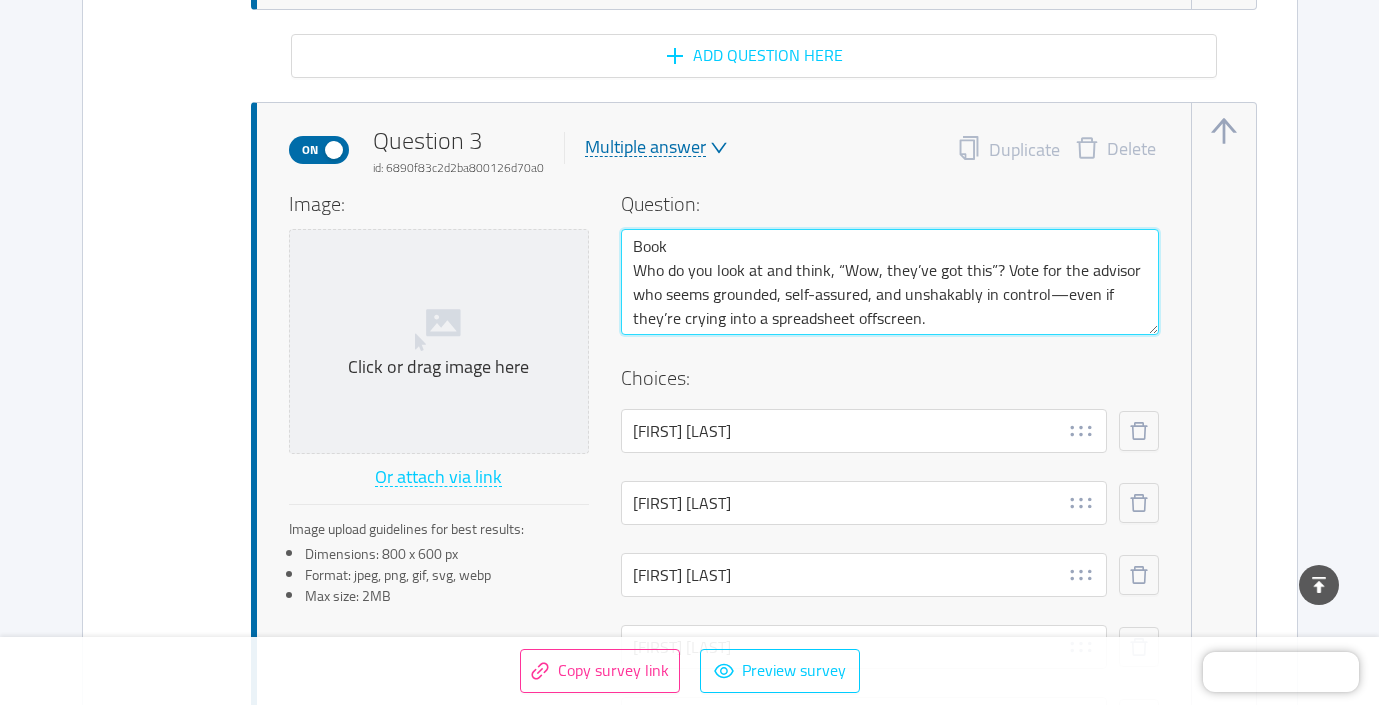 type 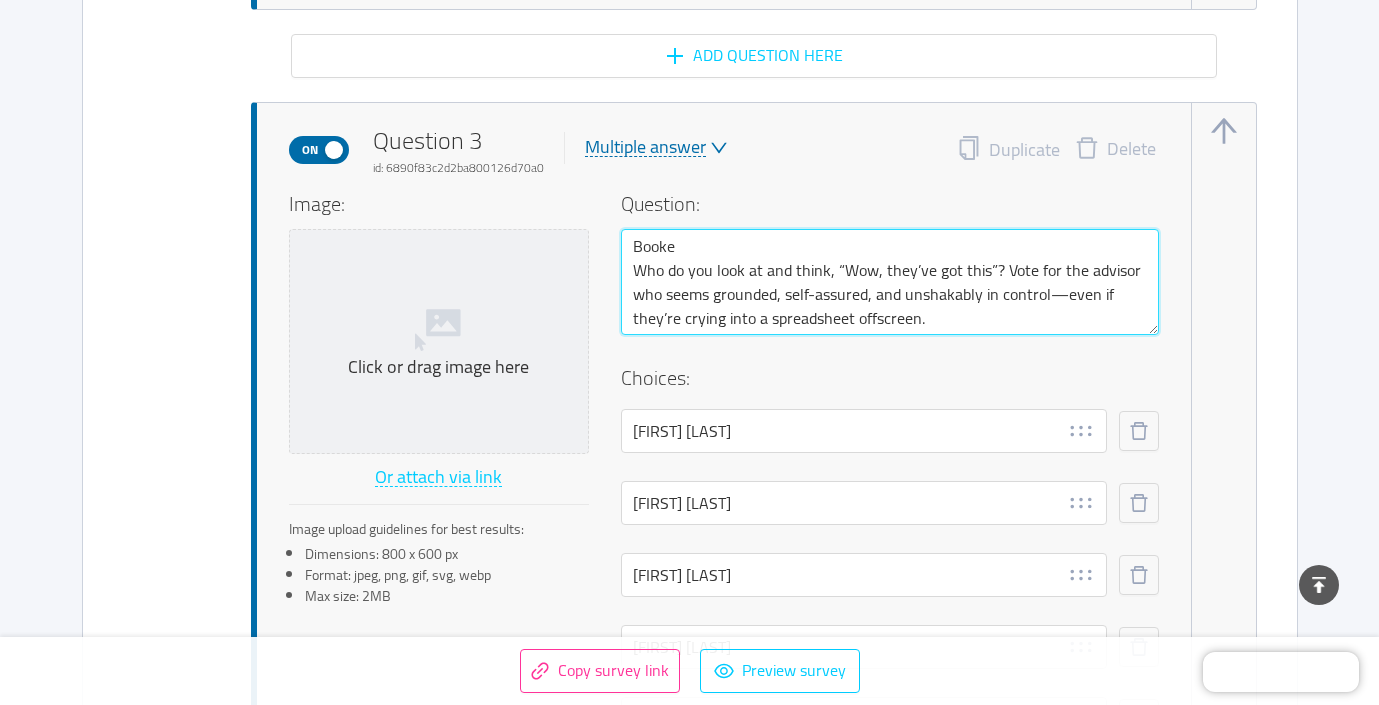 type 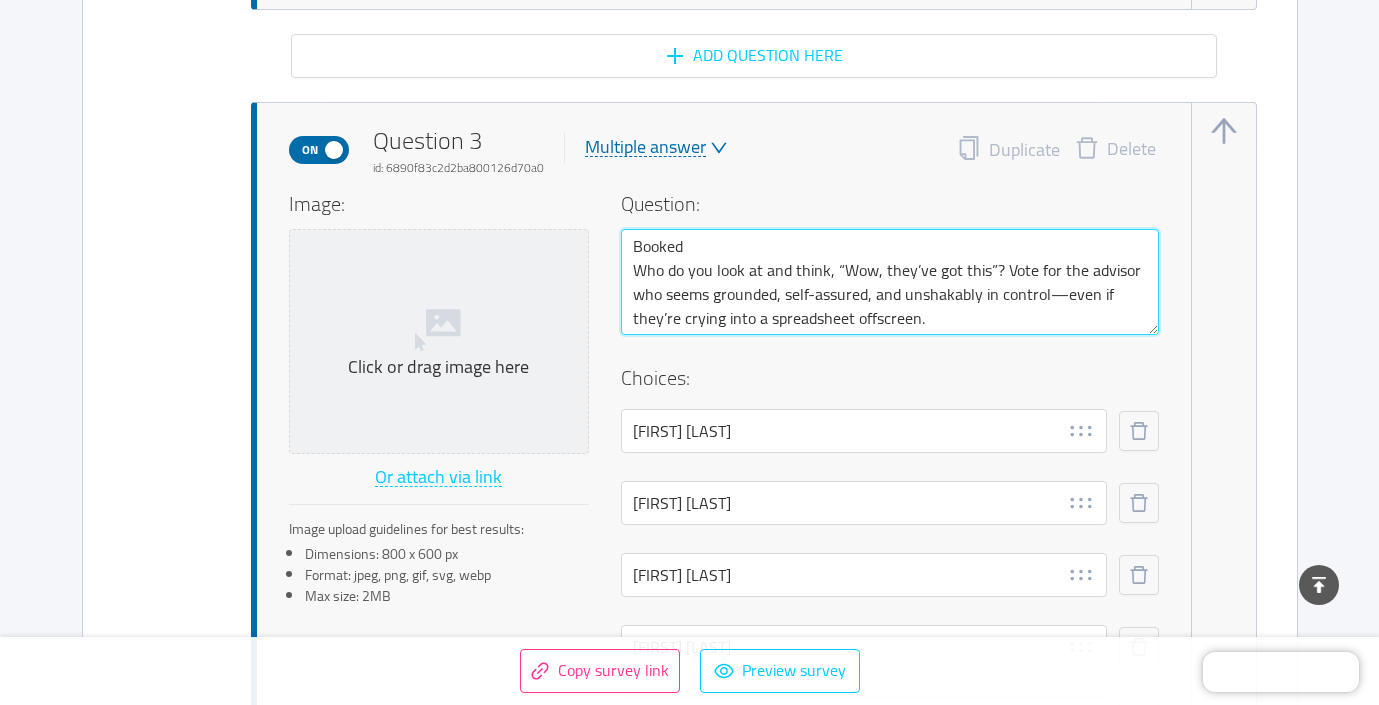 type 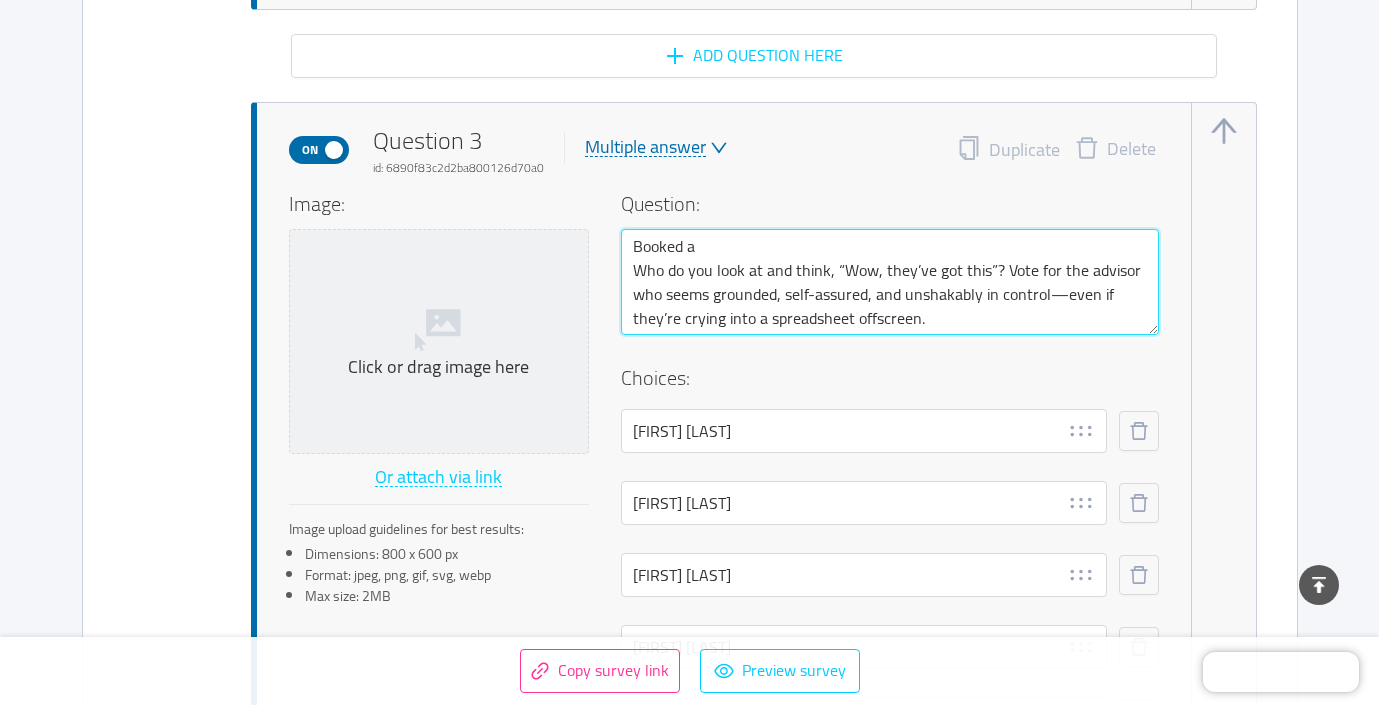 type 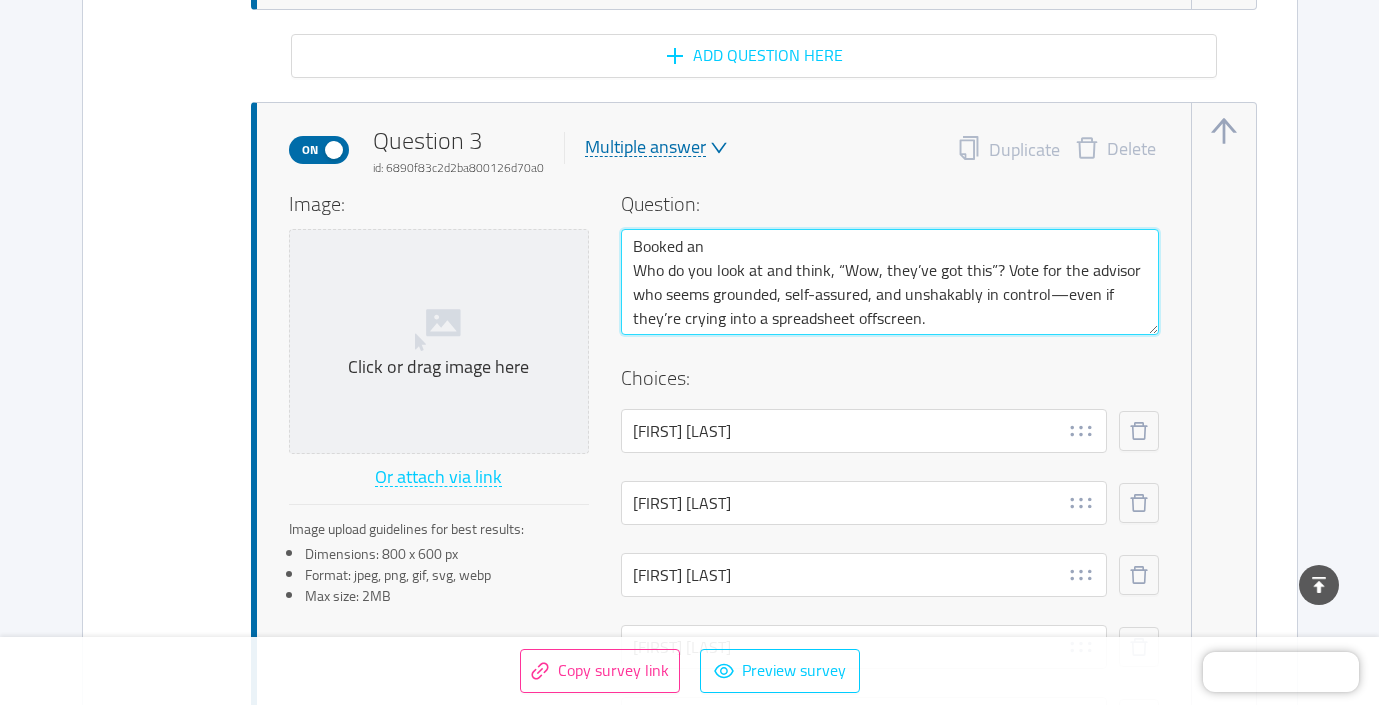 type 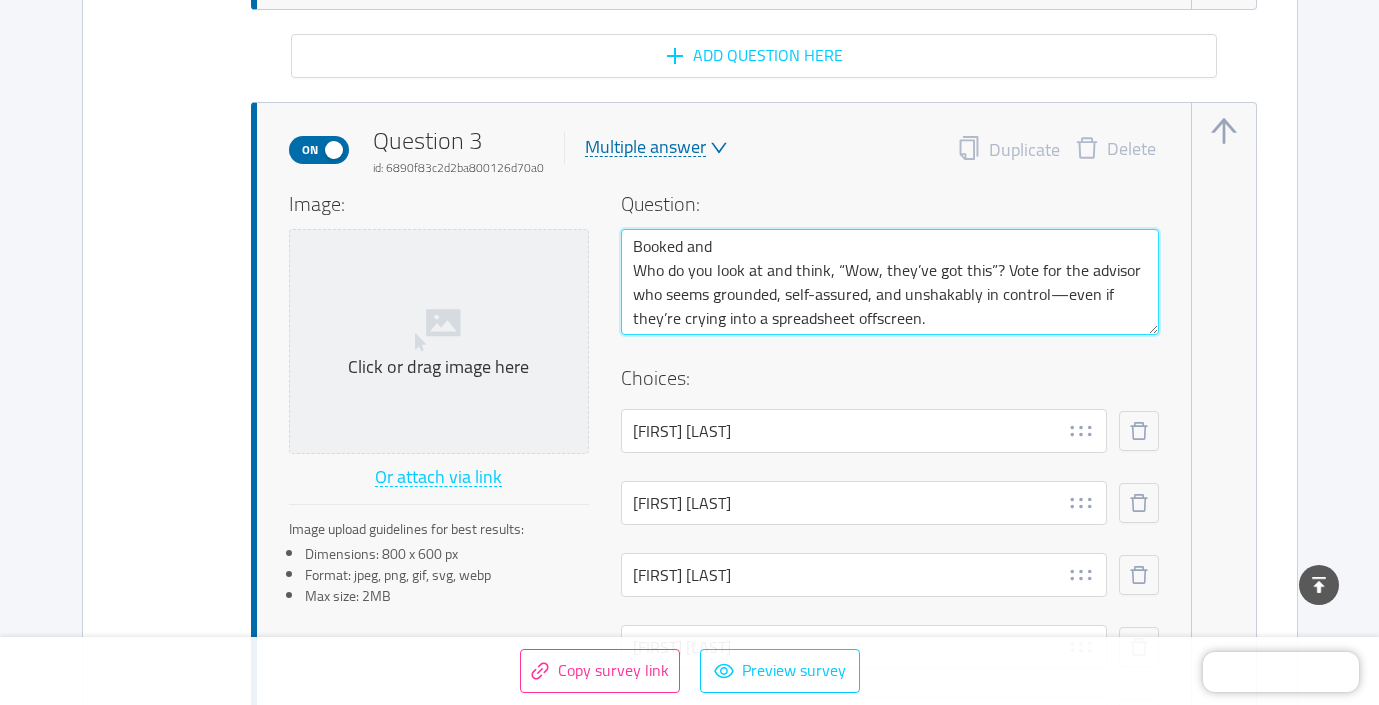 type 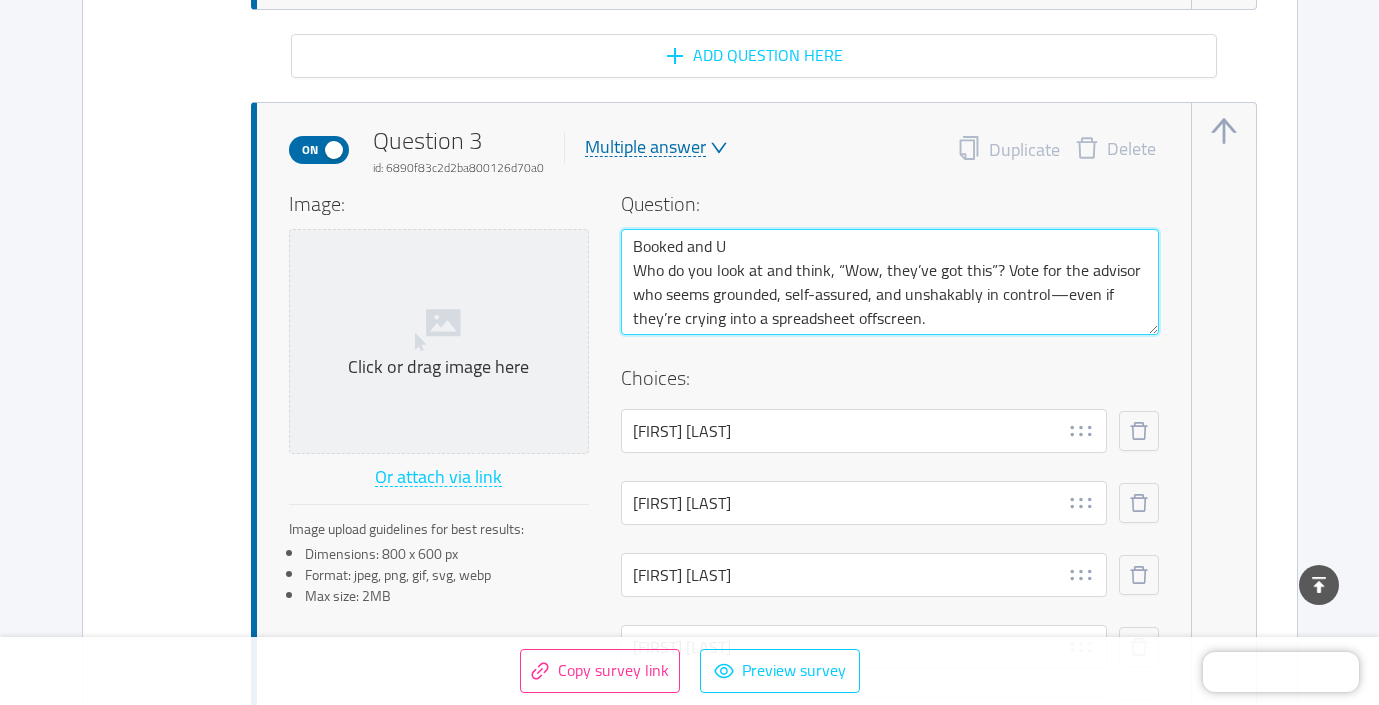 type 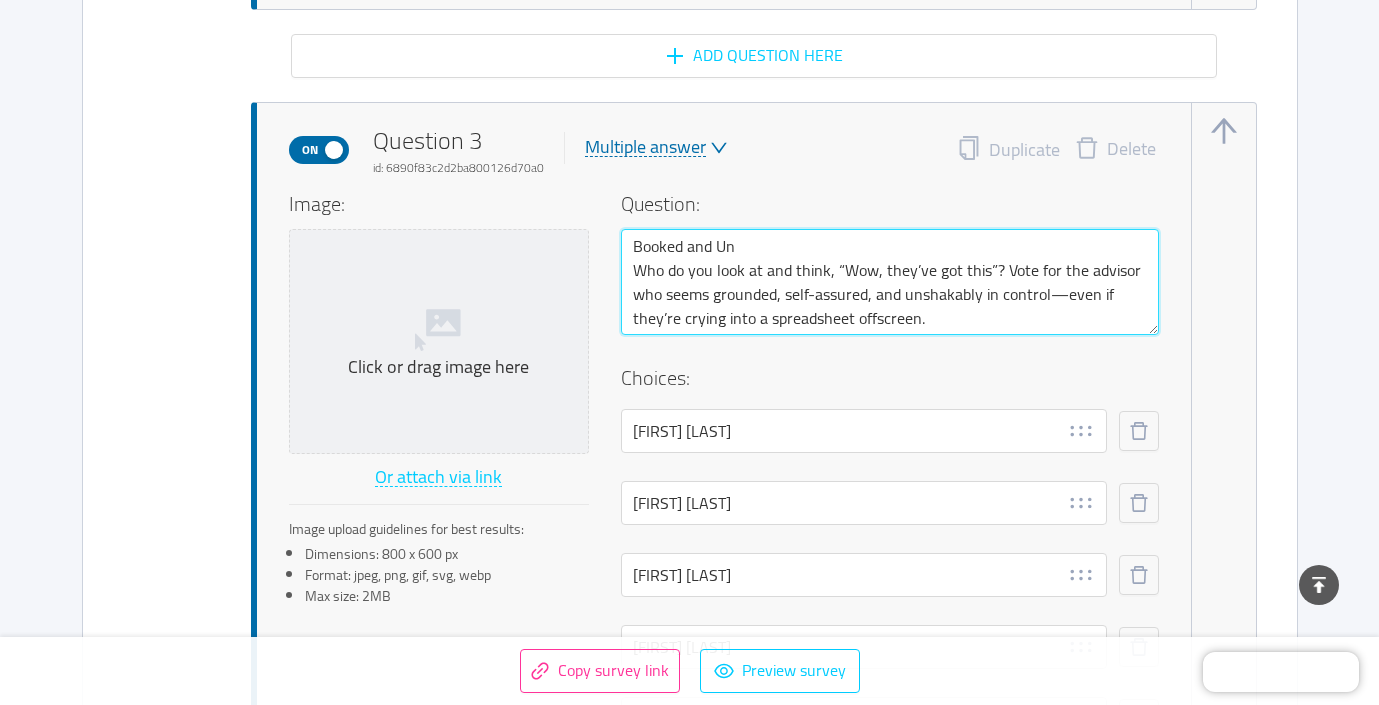 type 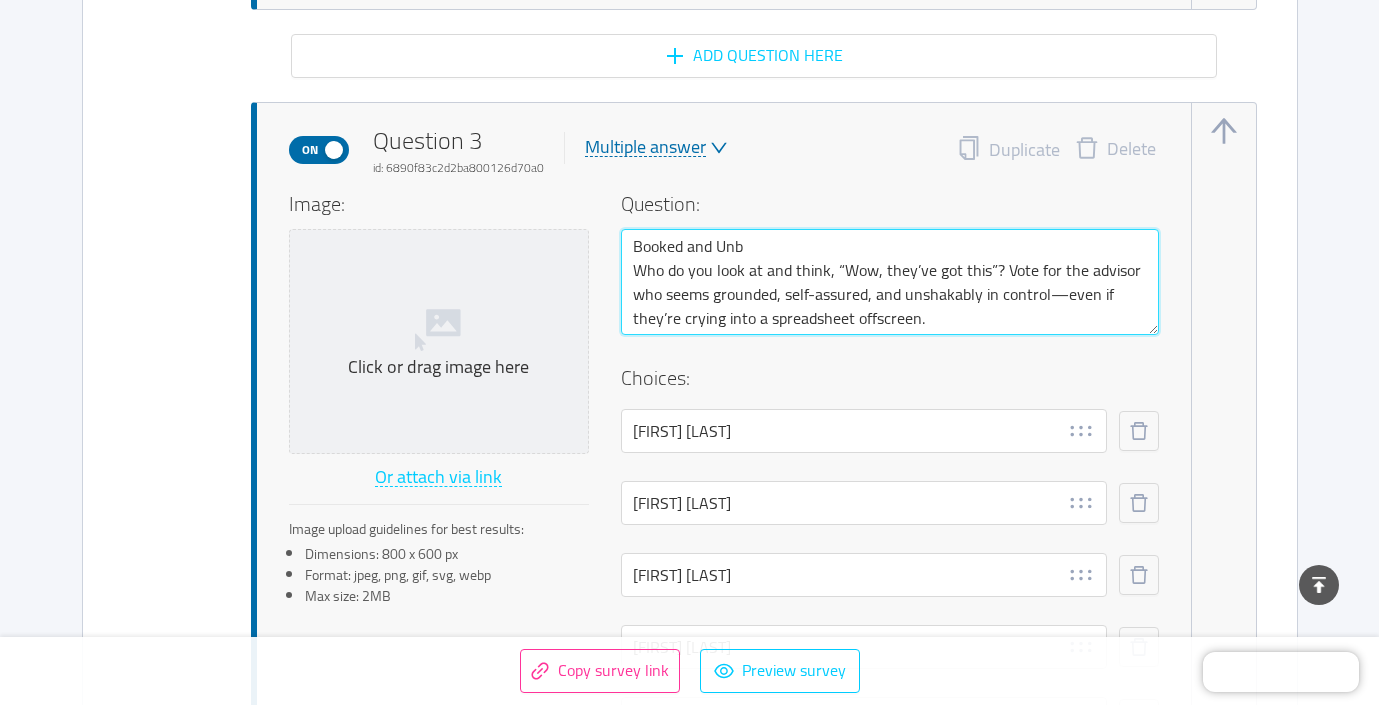 type 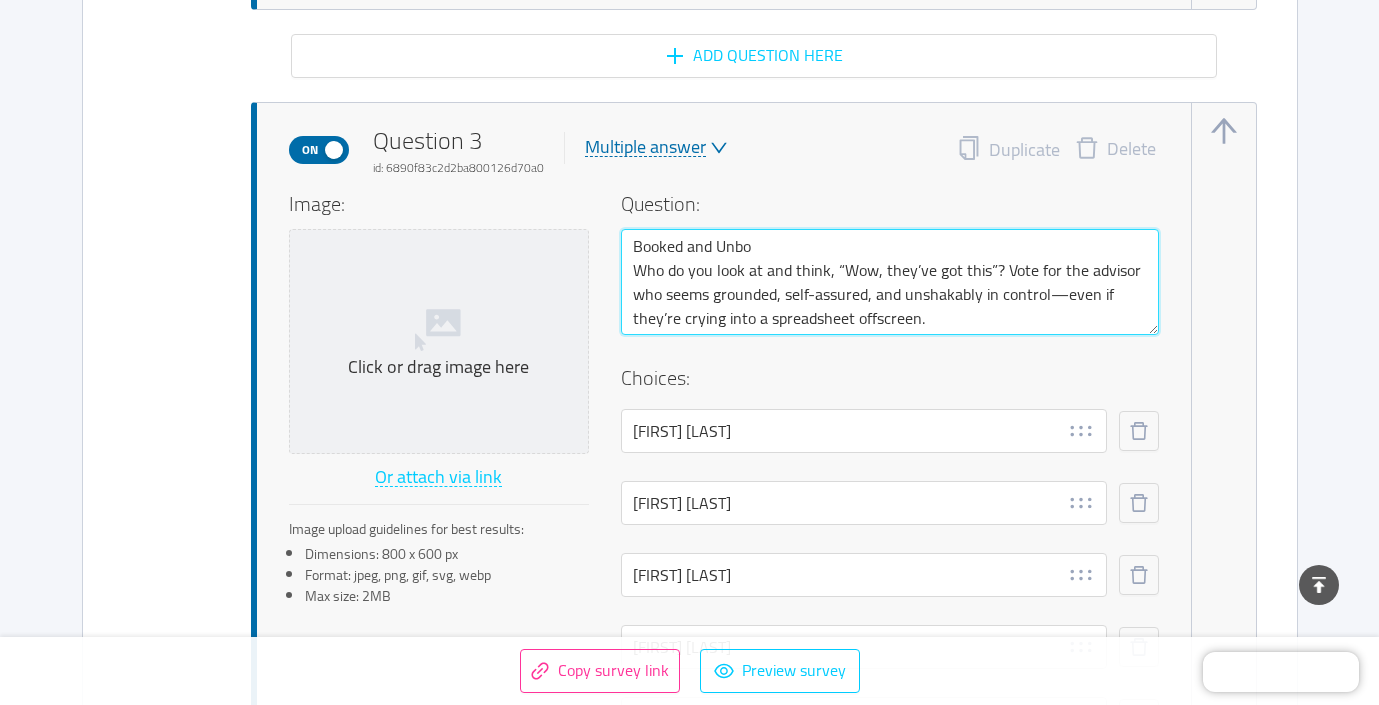 type 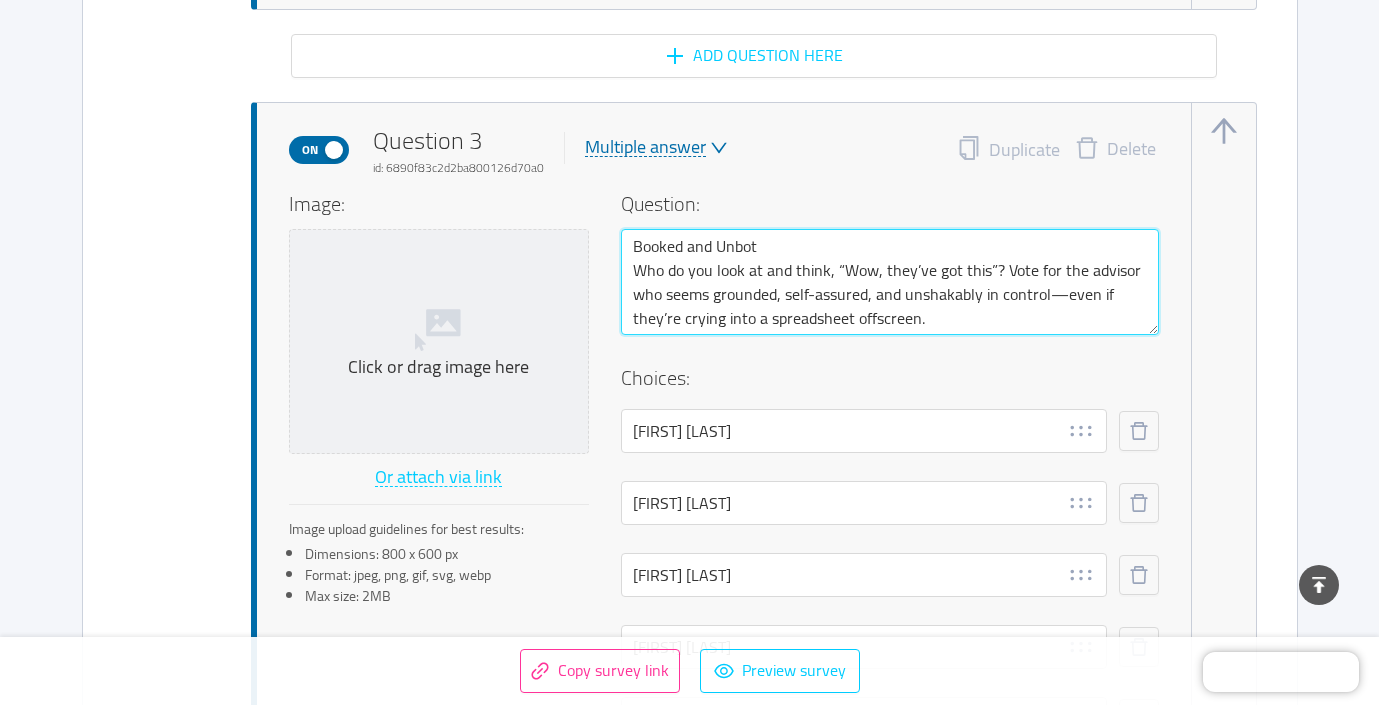 type 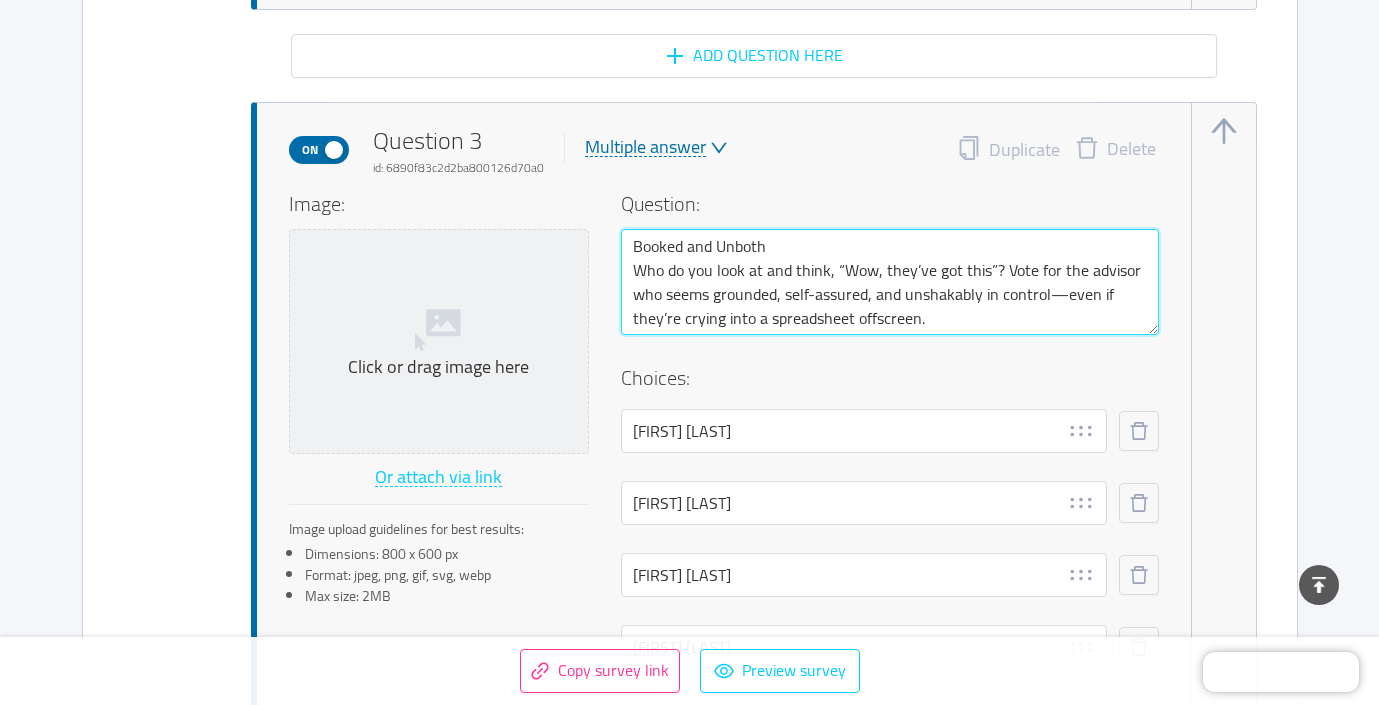 type 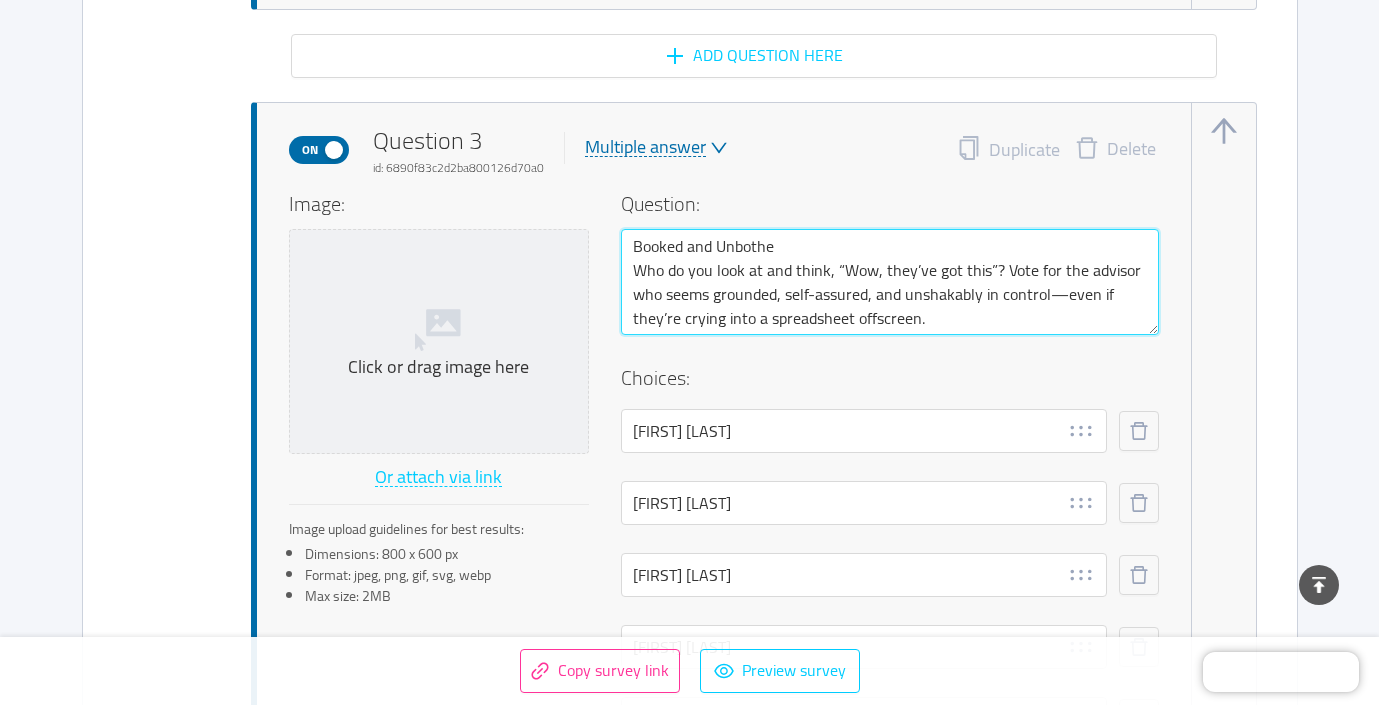 type 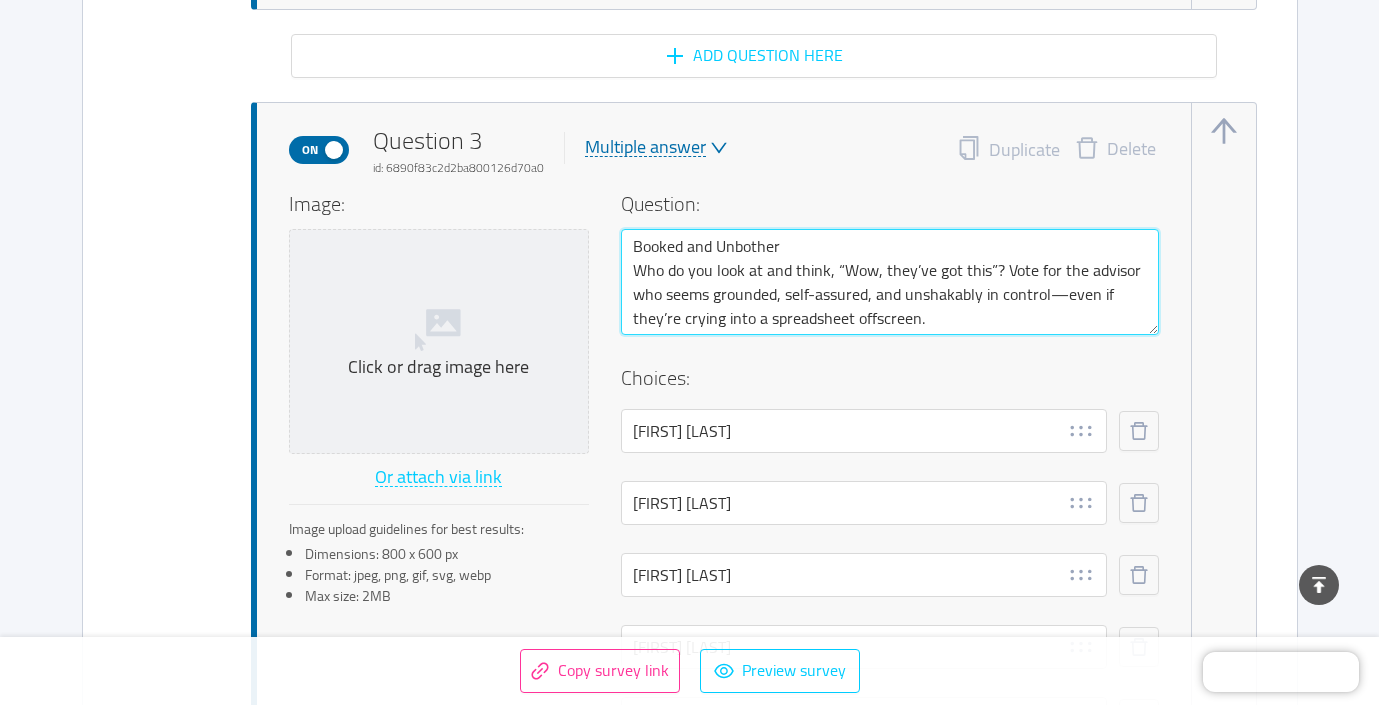 type 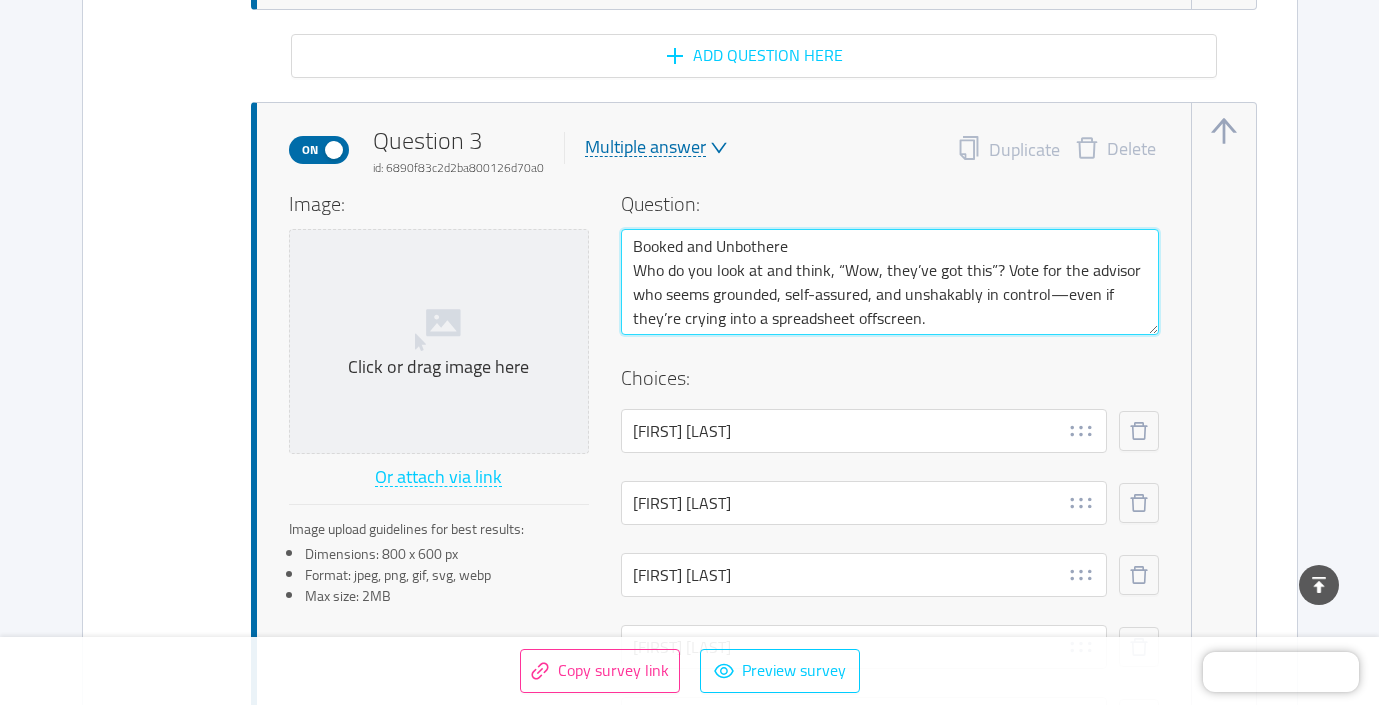 type 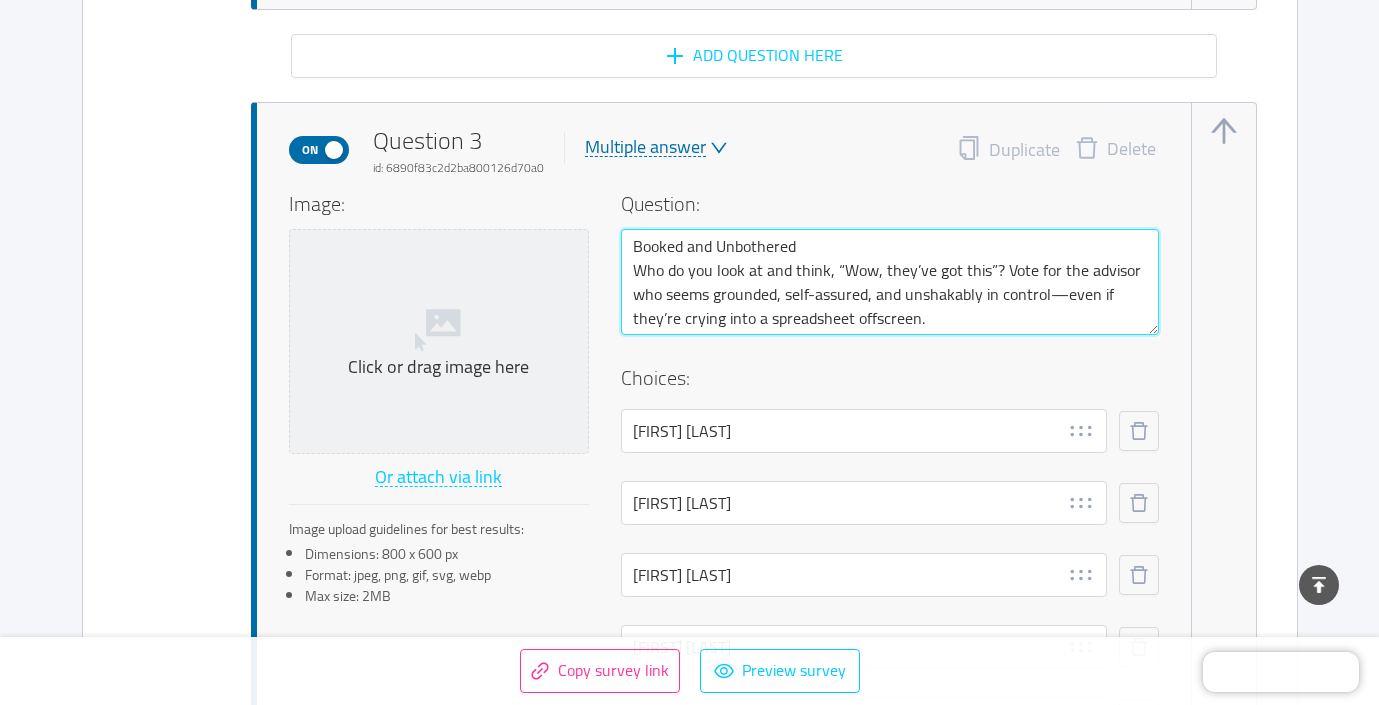 click on "Booked and Unbothered
Who do you look at and think, “Wow, they’ve got this”? Vote for the advisor who seems grounded, self-assured, and unshakably in control—even if they’re crying into a spreadsheet offscreen." at bounding box center (890, 282) 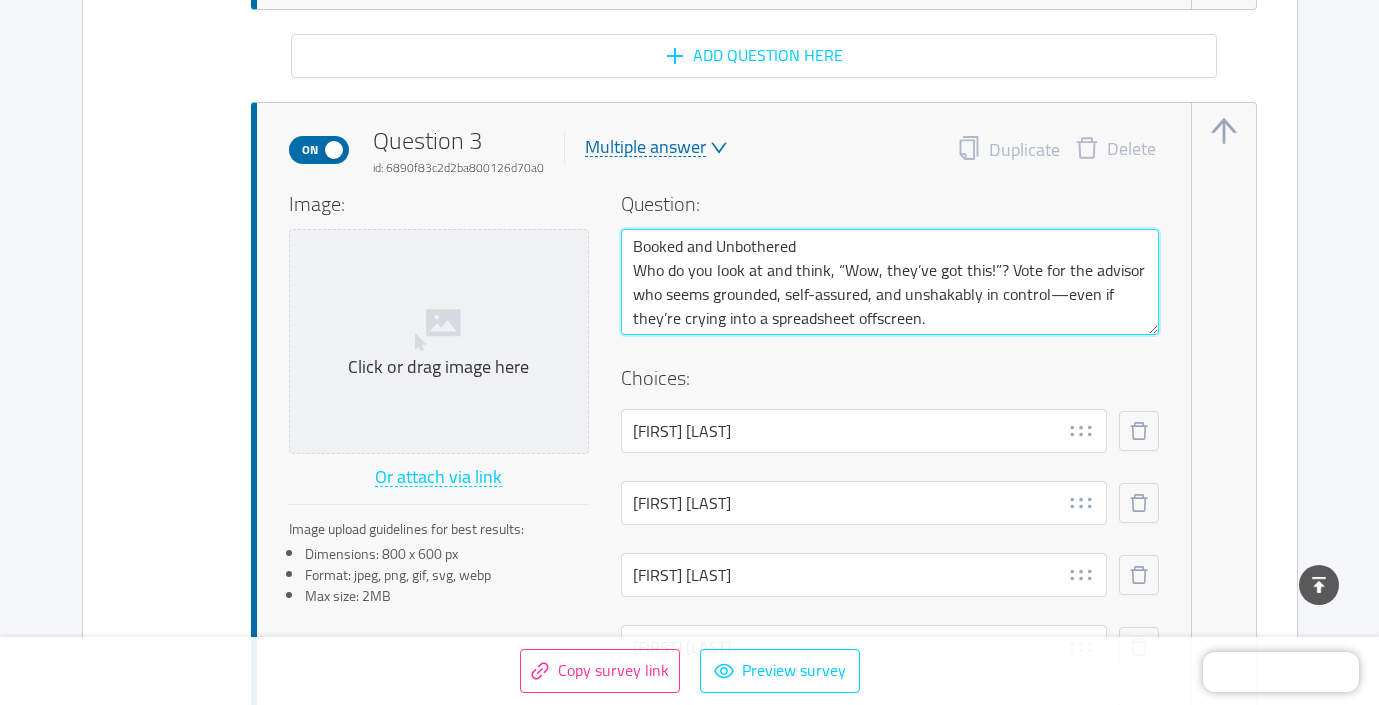 click on "Booked and Unbothered
Who do you look at and think, “Wow, they’ve got this!”? Vote for the advisor who seems grounded, self-assured, and unshakably in control—even if they’re crying into a spreadsheet offscreen." at bounding box center (890, 282) 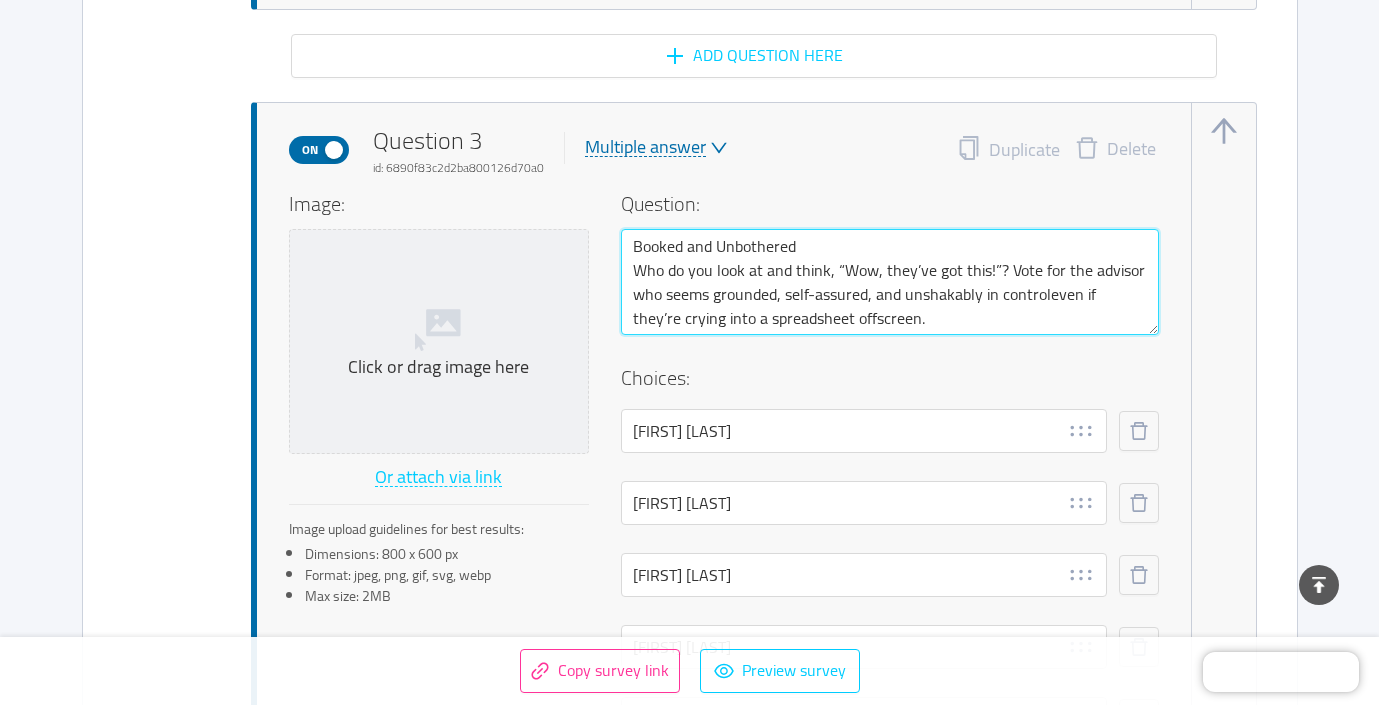 type 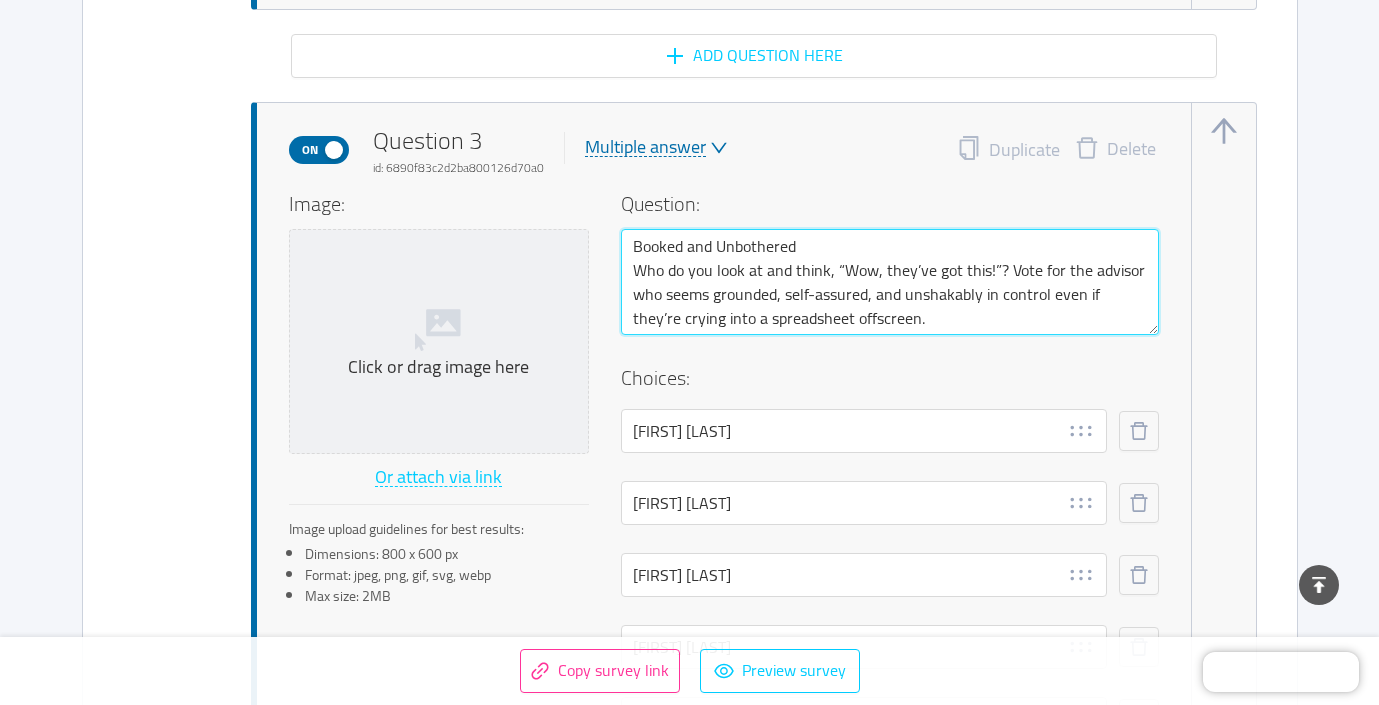 type 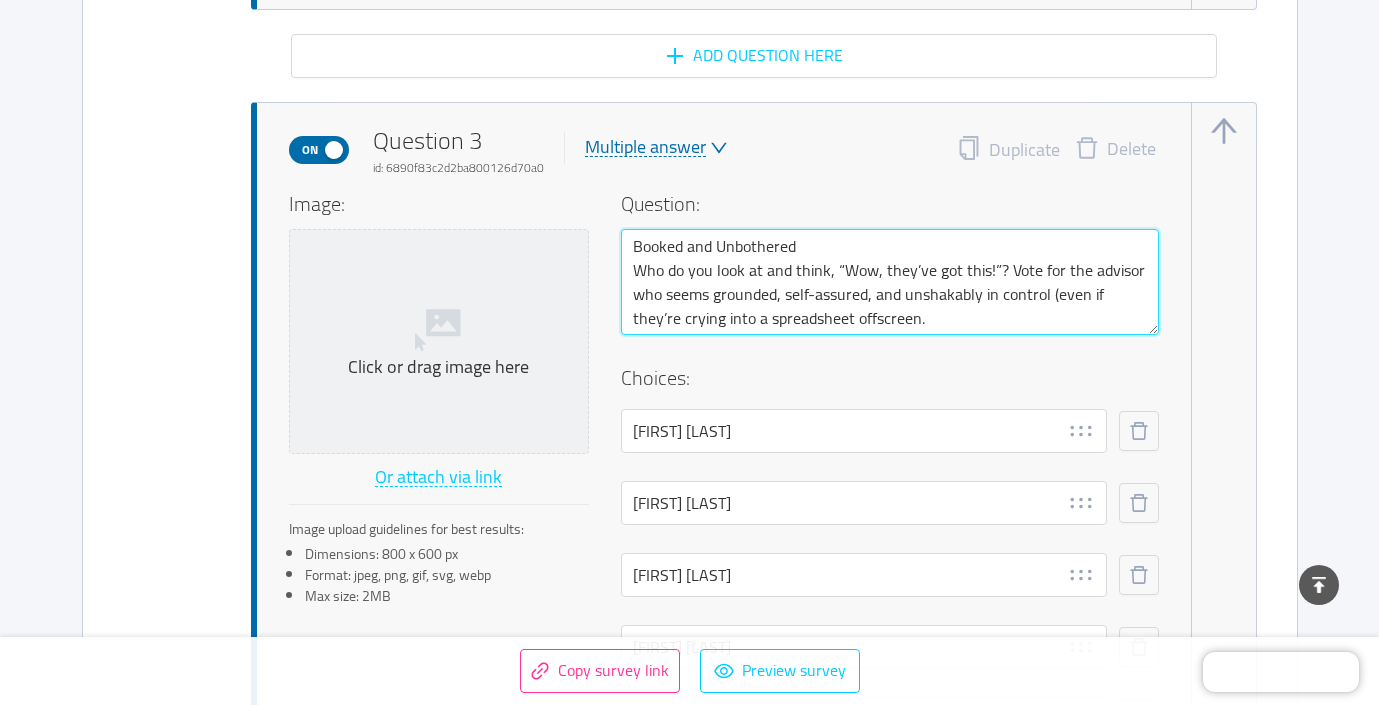 type 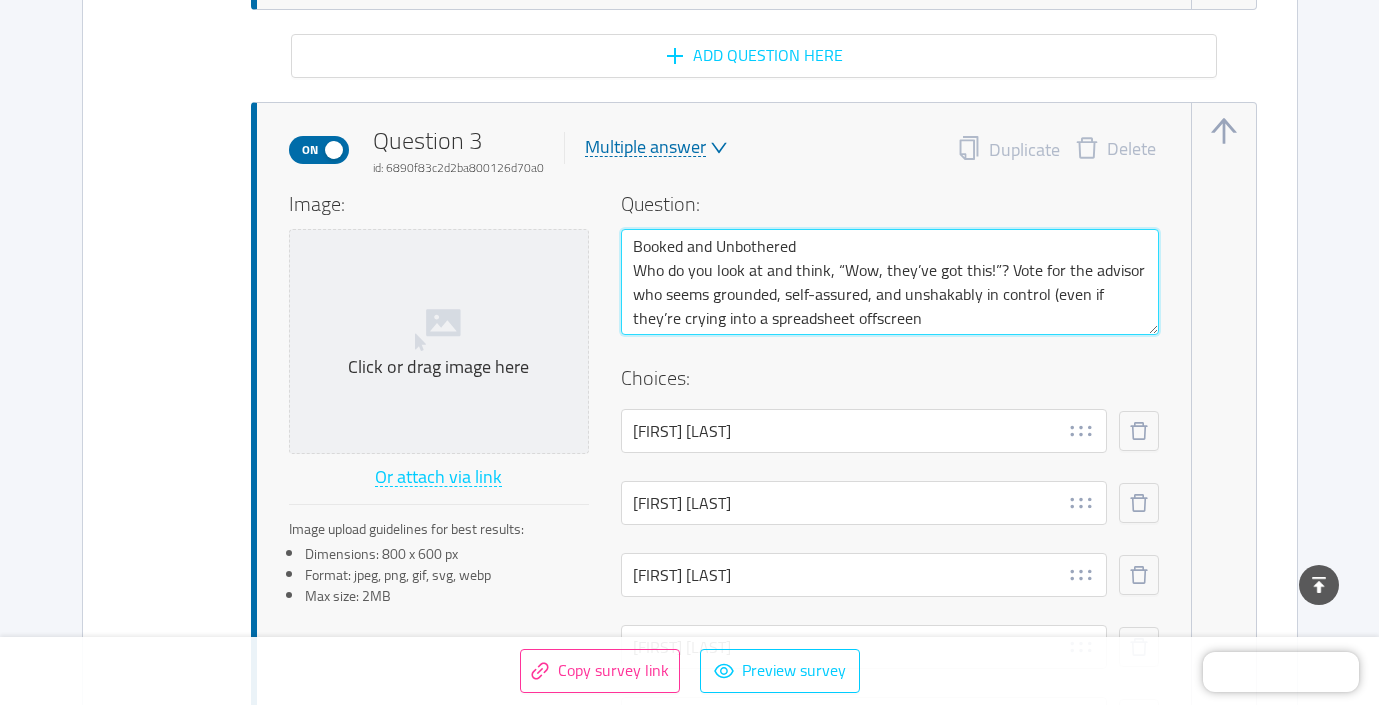 type 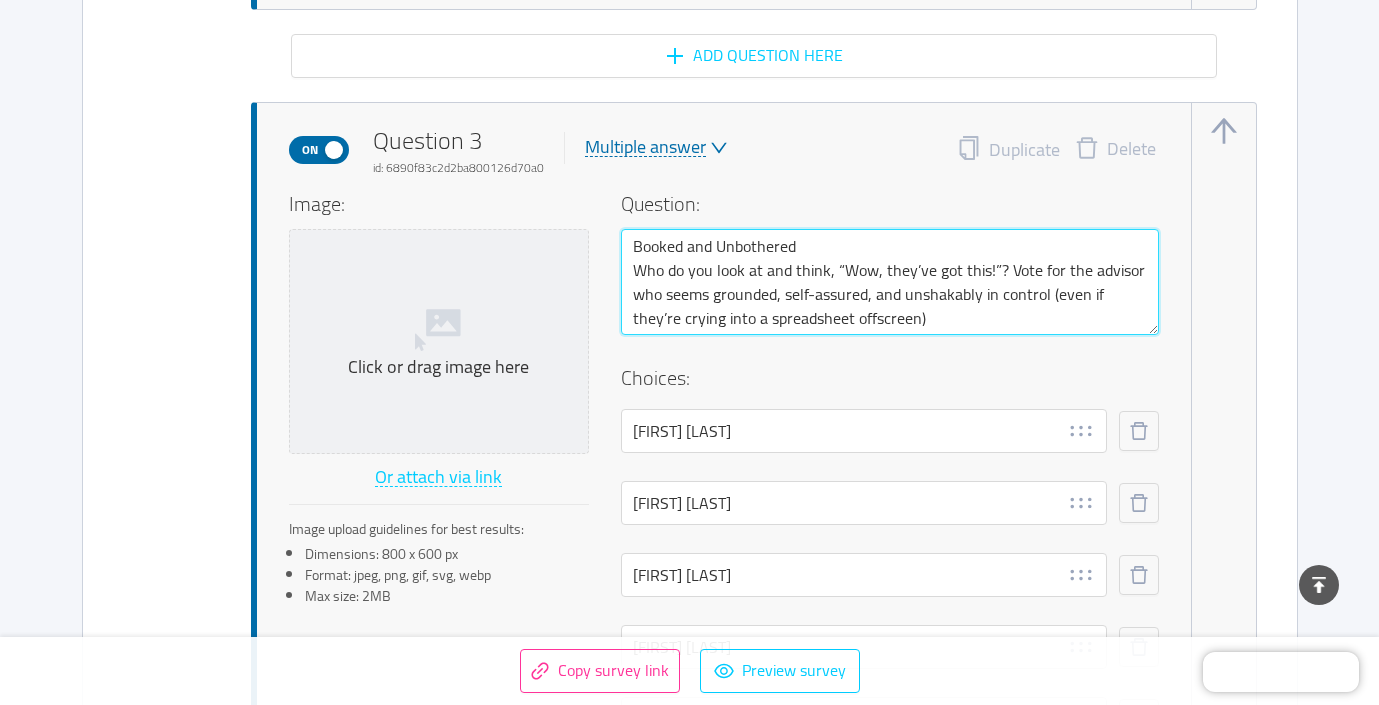 type 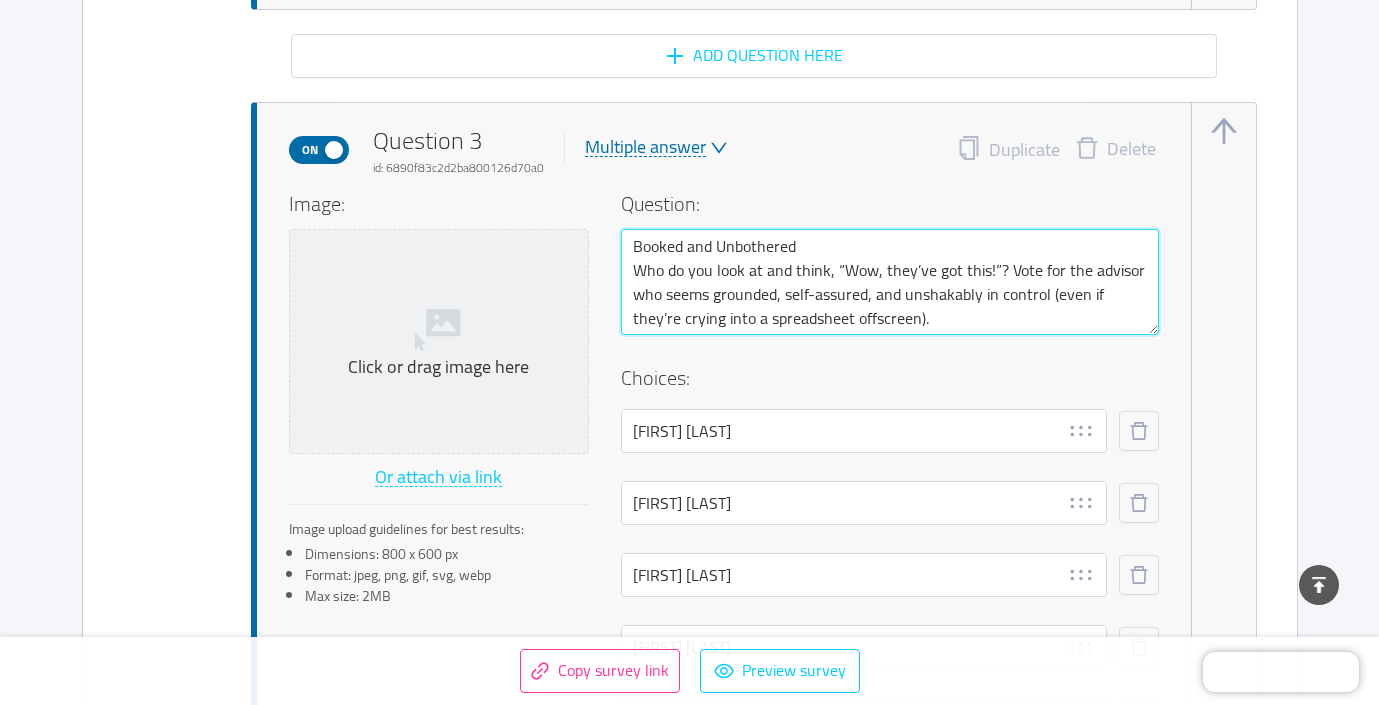 drag, startPoint x: 851, startPoint y: 319, endPoint x: 757, endPoint y: 320, distance: 94.00532 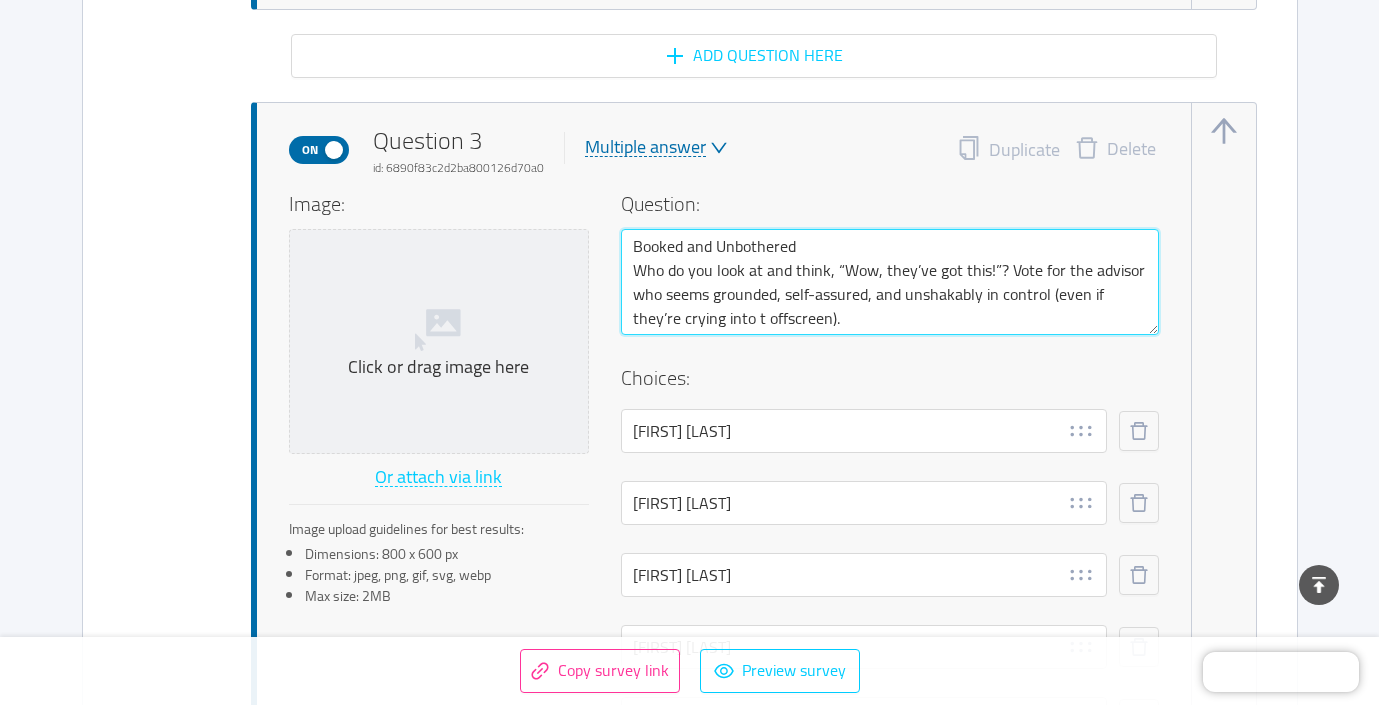 type 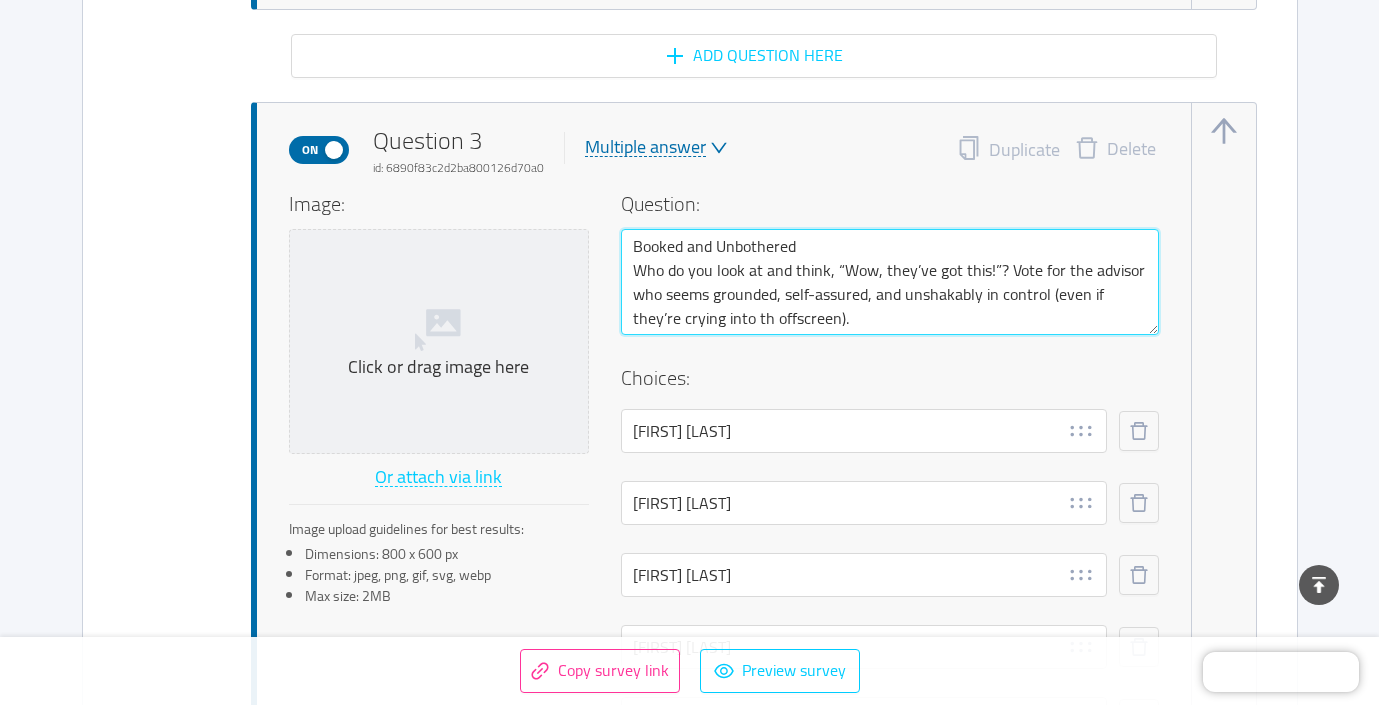 type 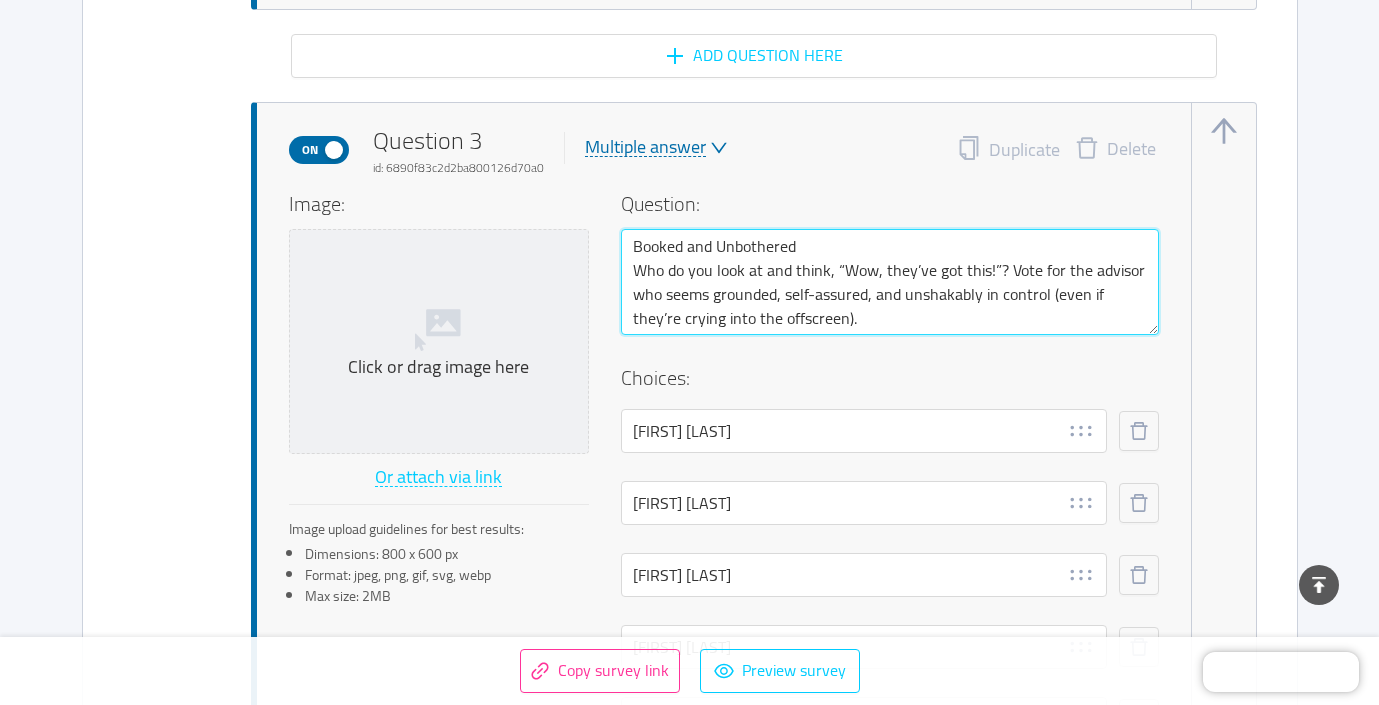 type 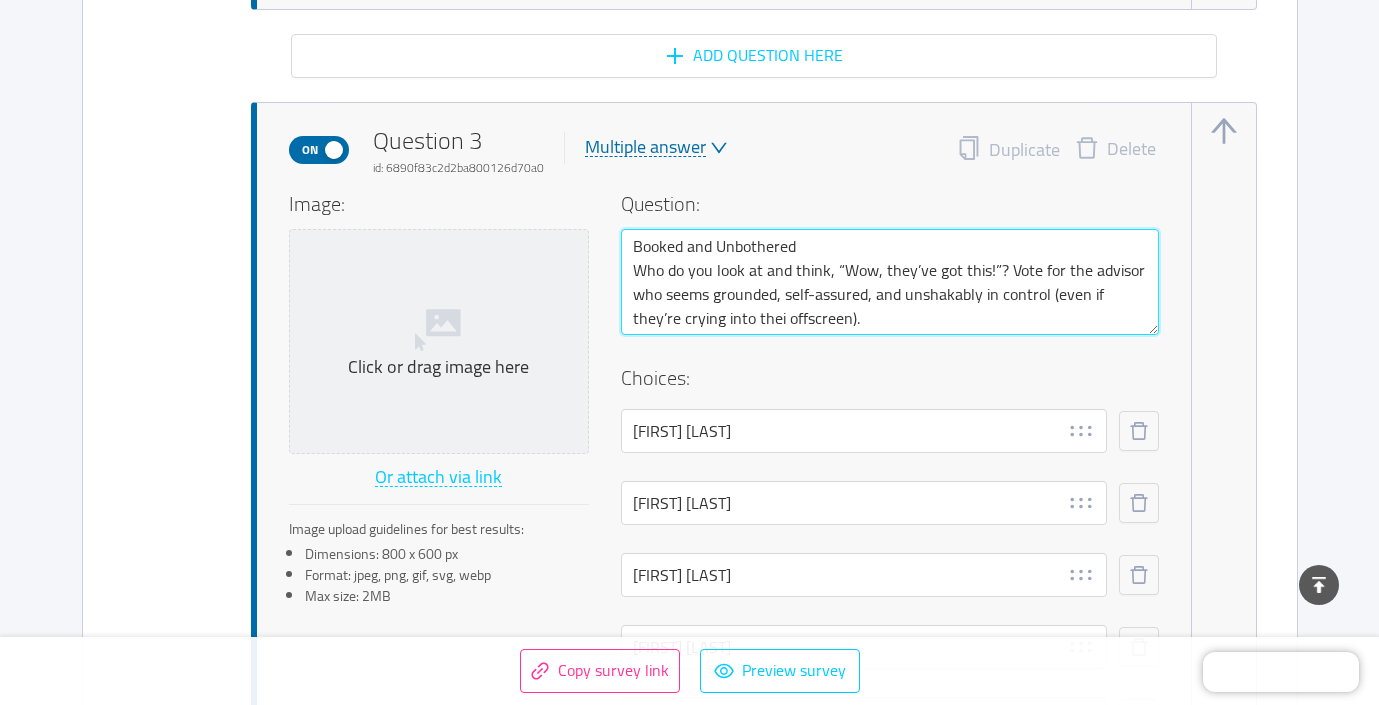 type 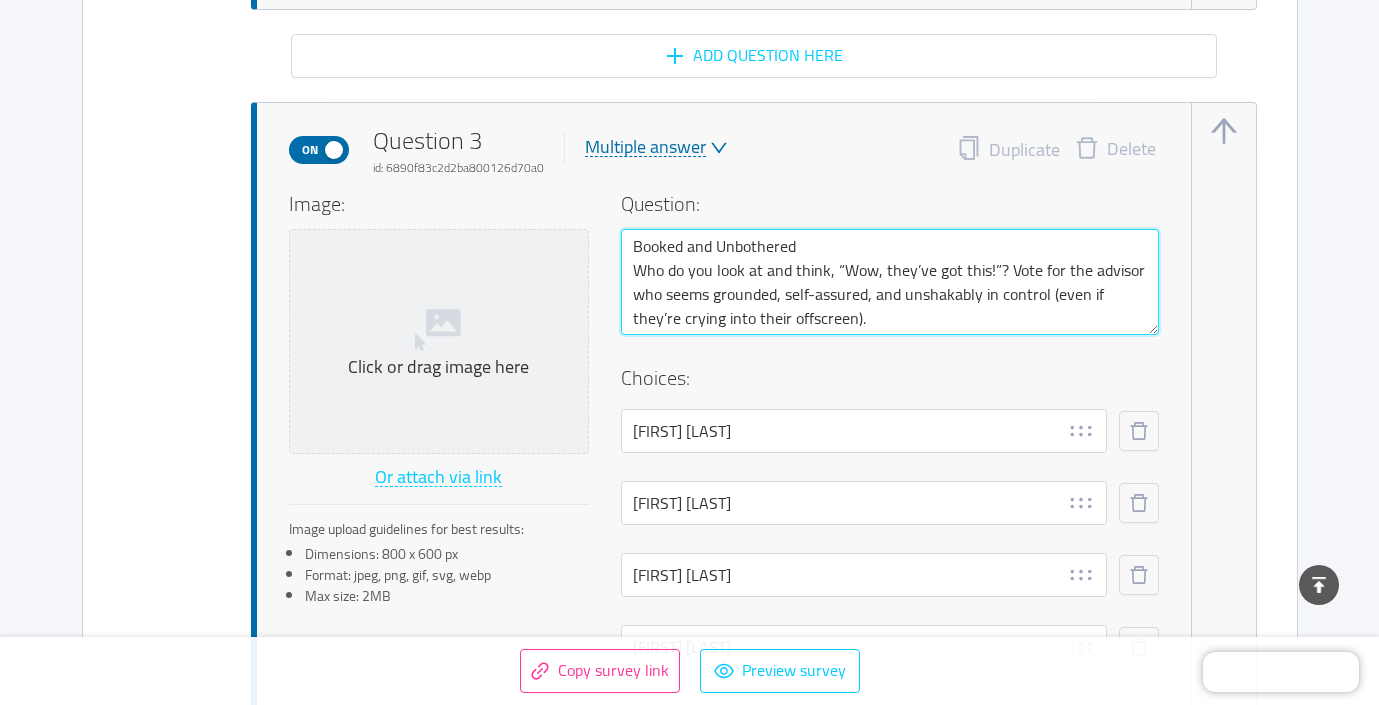 type 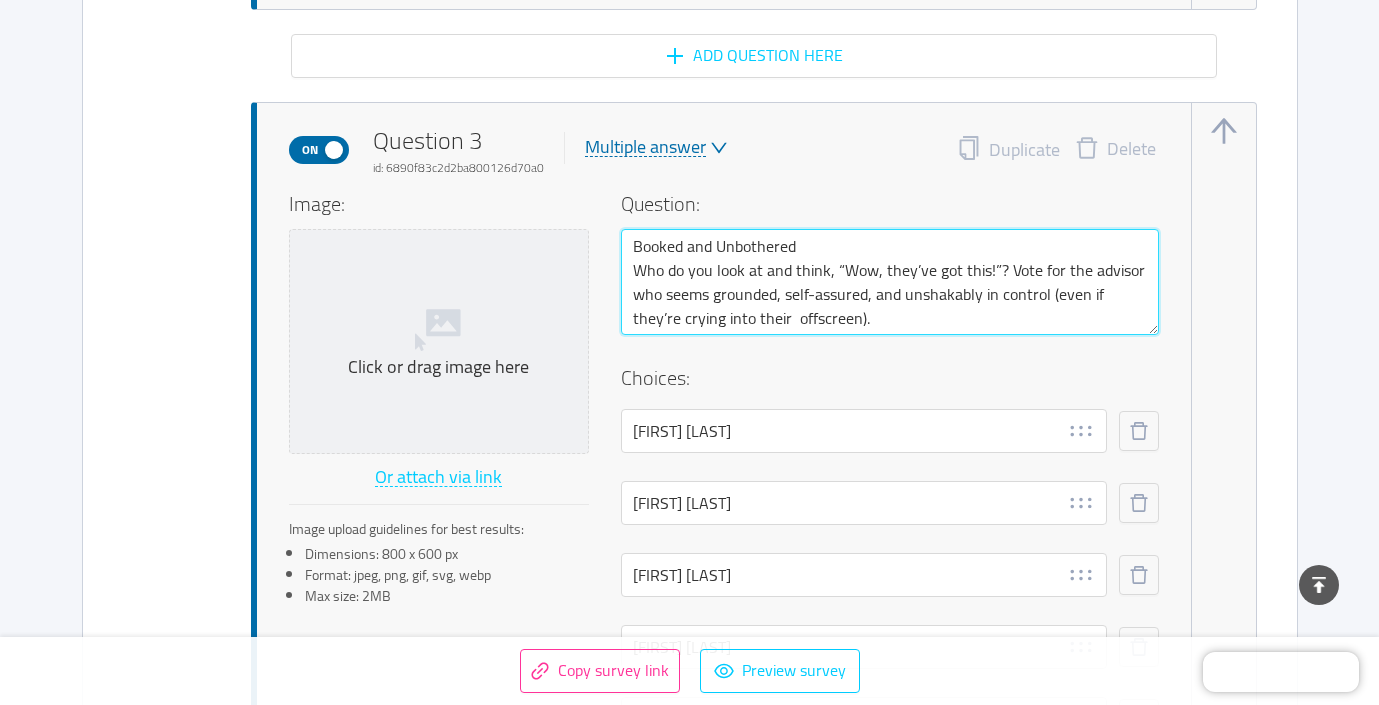 type 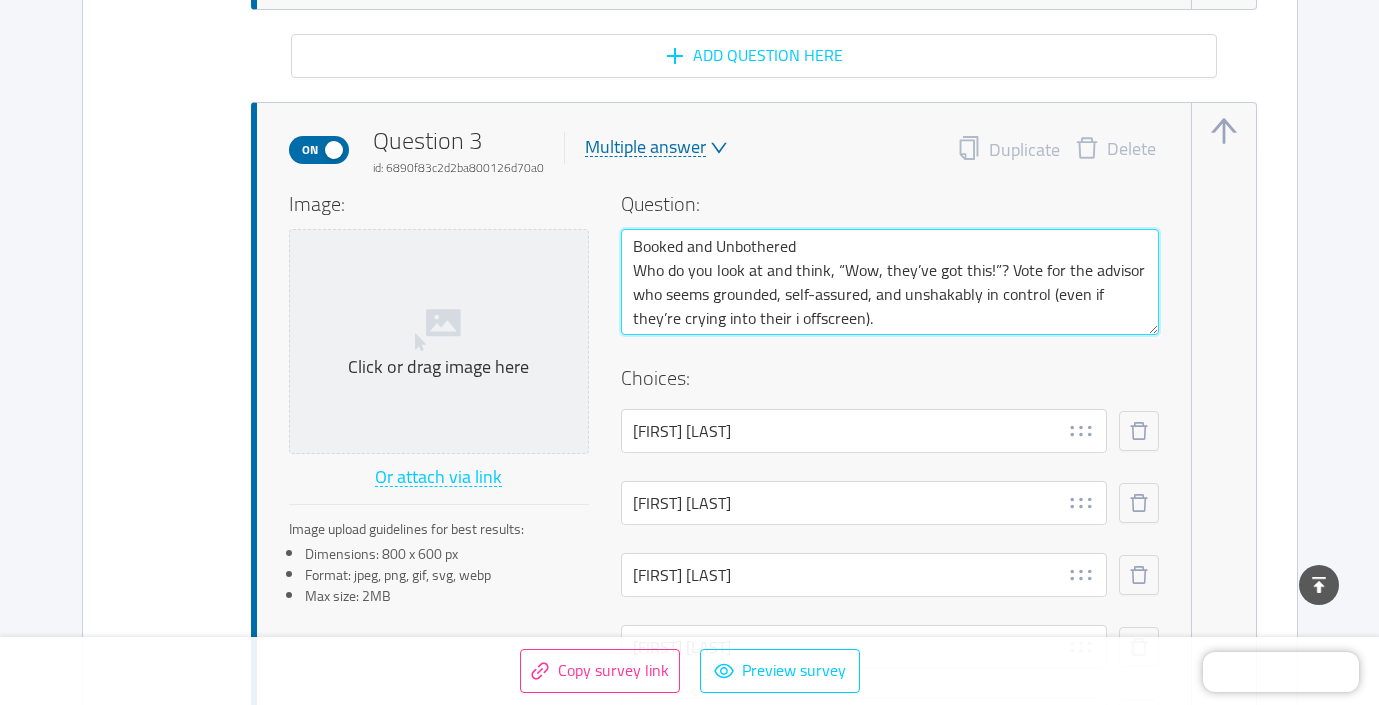 type 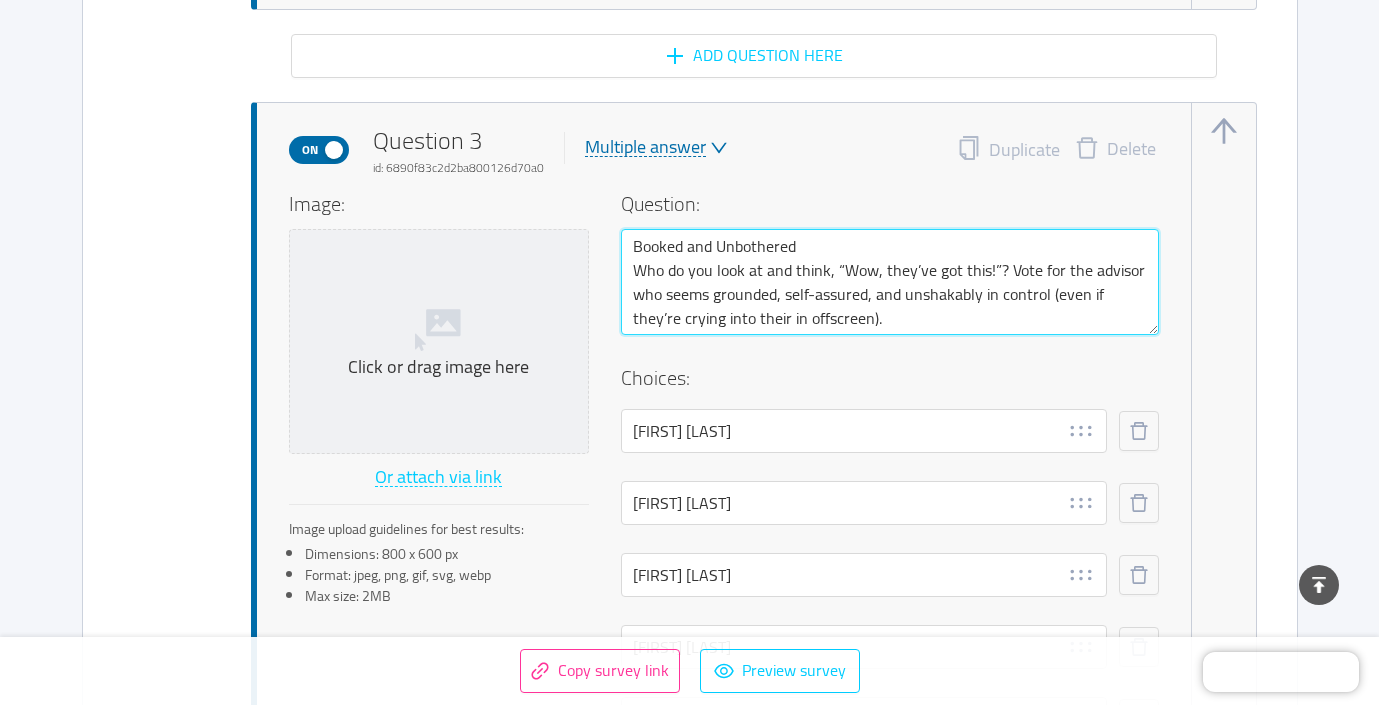 type 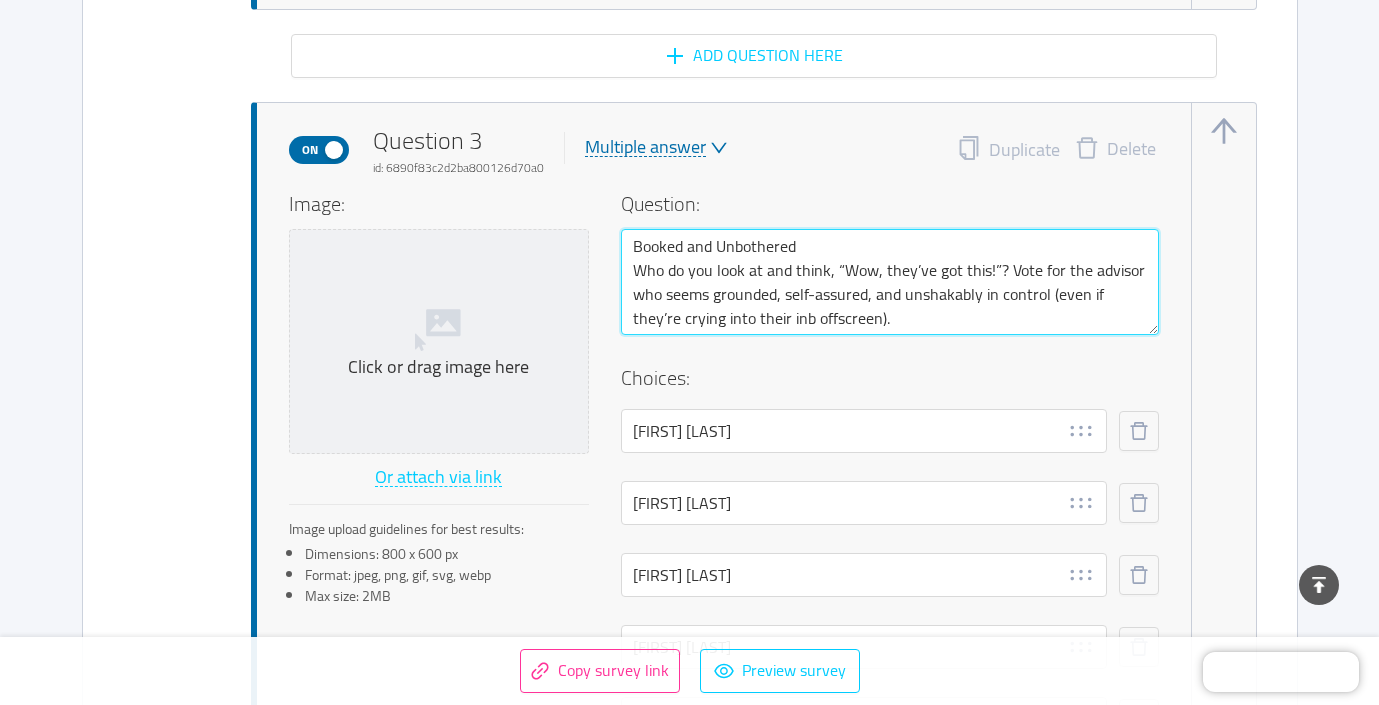type 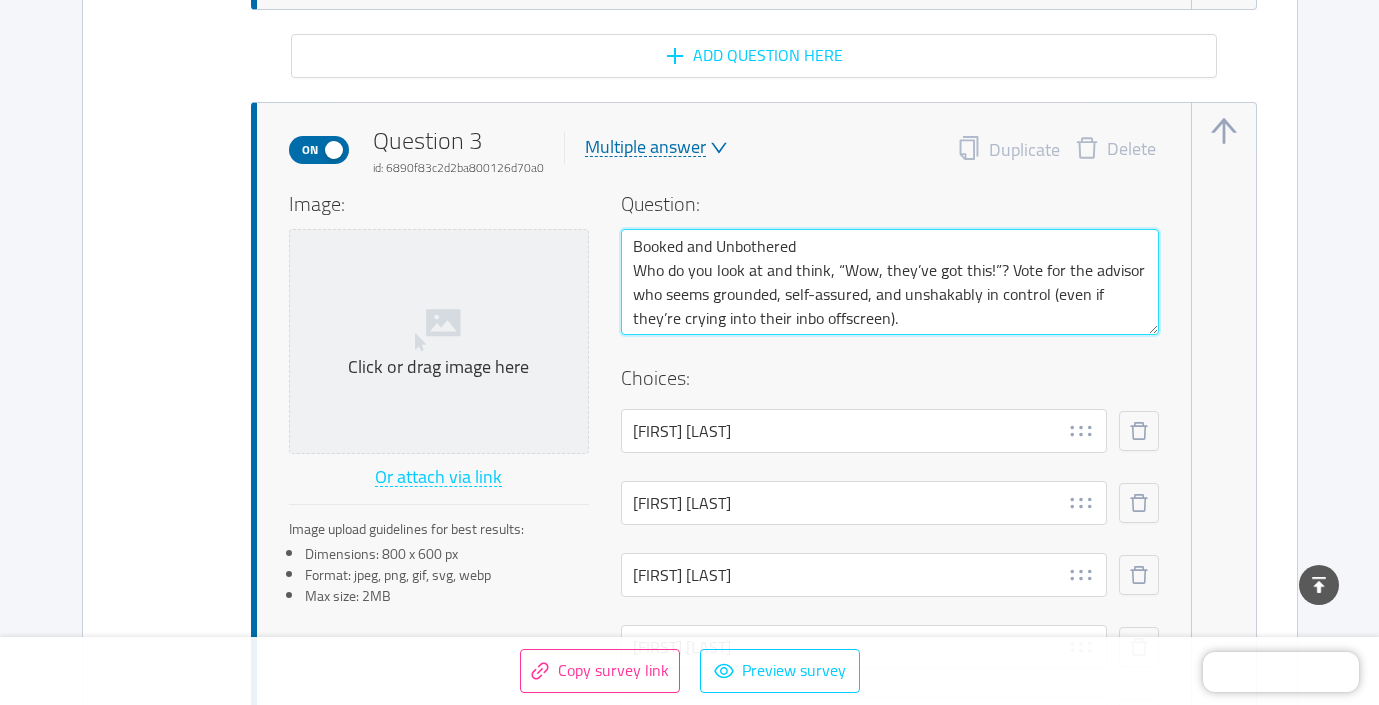 type 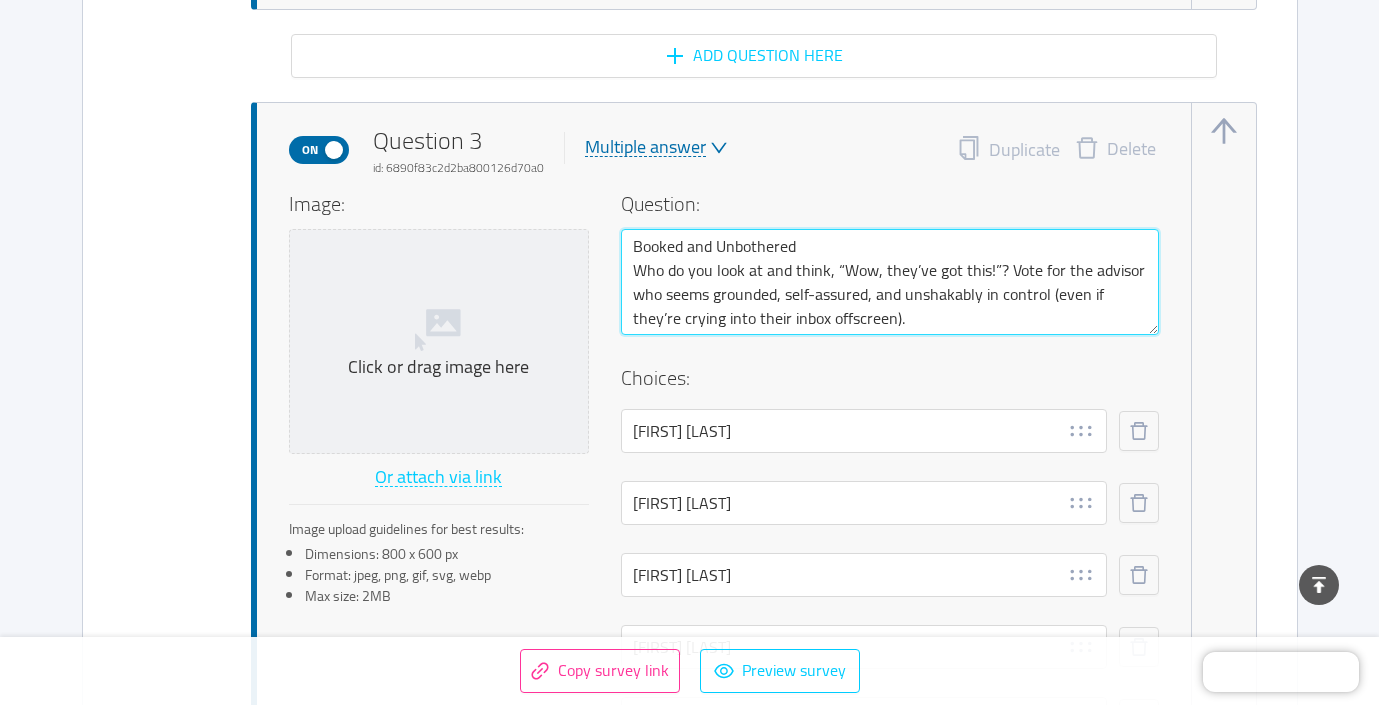 type on "Booked and Unbothered
Who do you look at and think, “Wow, they’ve got this!”? Vote for the advisor who seems grounded, self-assured, and unshakably in control (even if they’re crying into their inbox offscreen)." 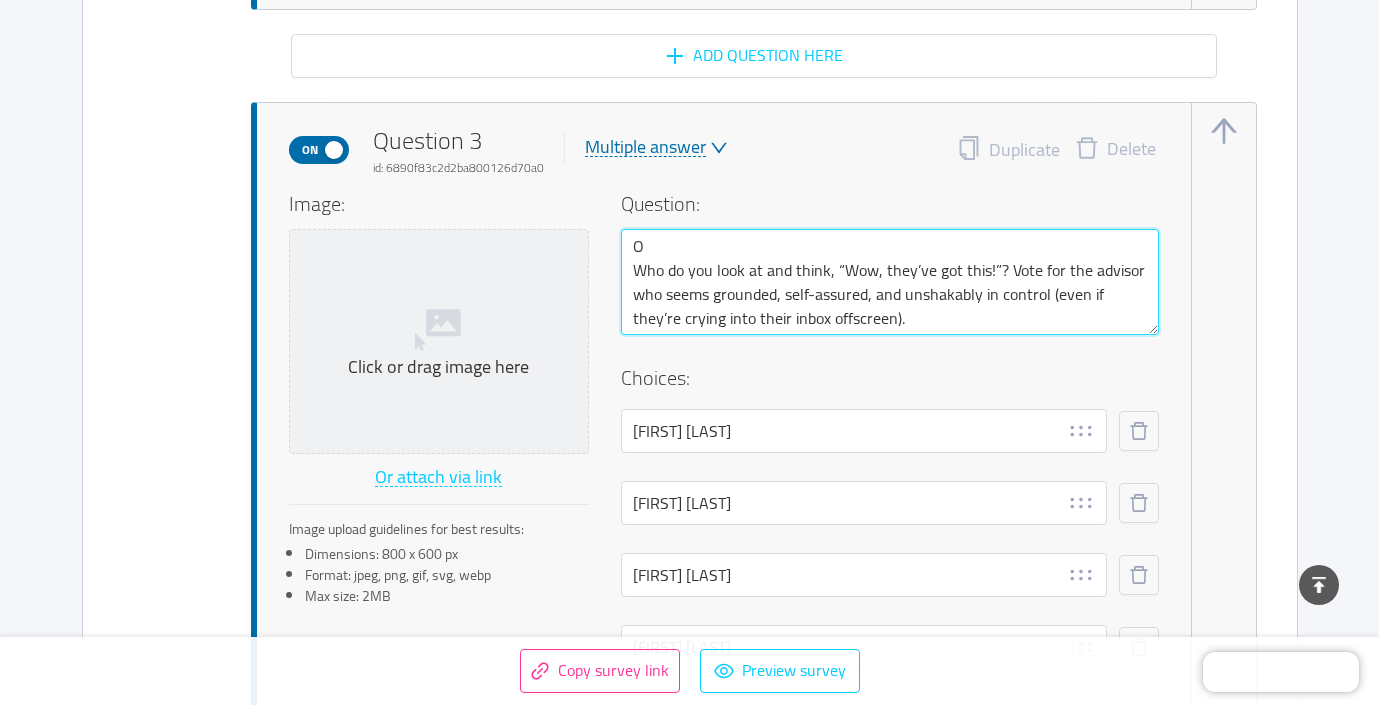 type 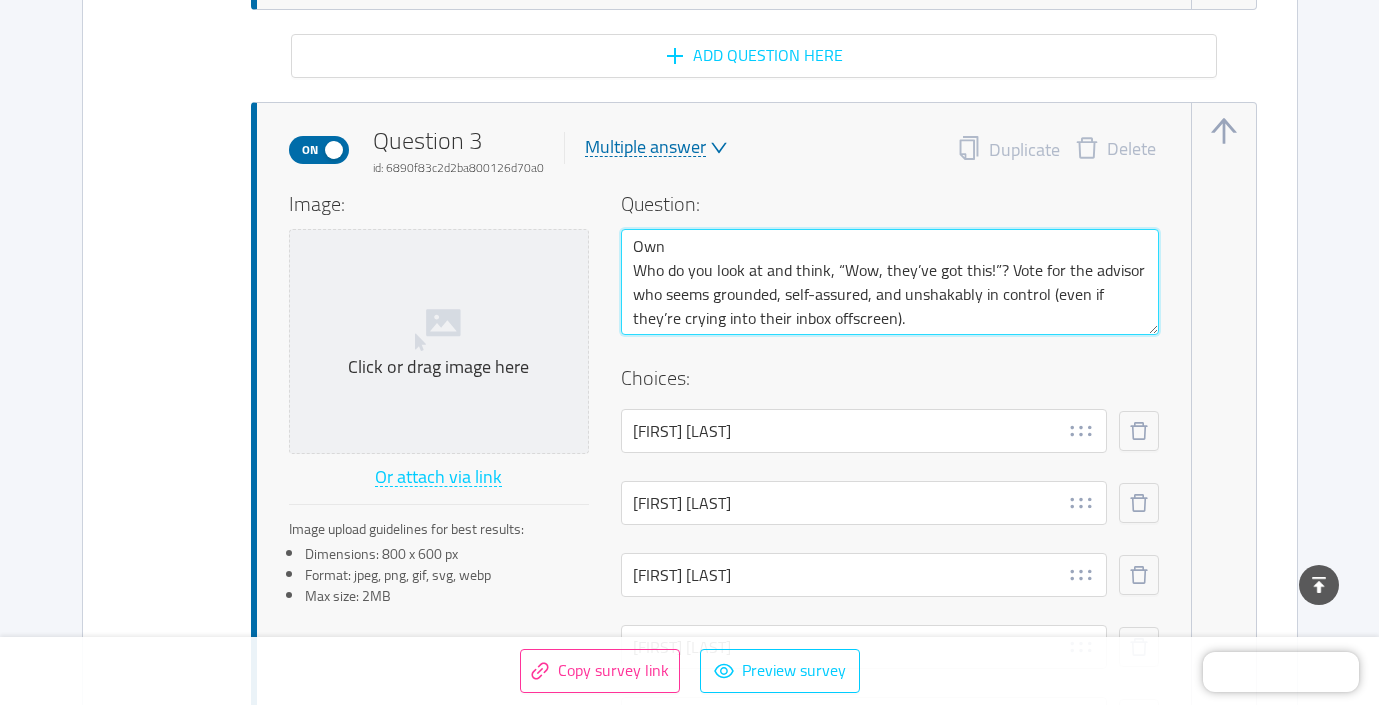 type on "Own
Who do you look at and think, “Wow, they’ve got this!”? Vote for the advisor who seems grounded, self-assured, and unshakably in control (even if they’re crying into their inbox offscreen)." 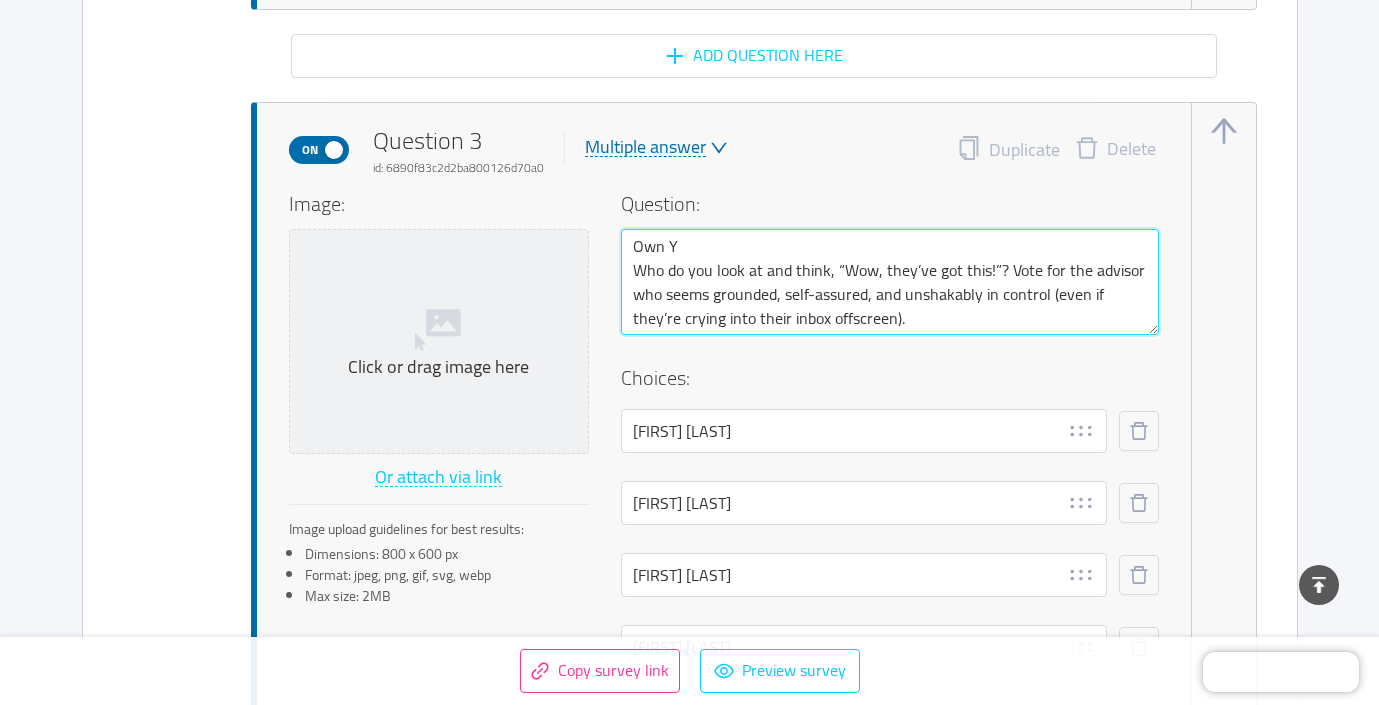 type 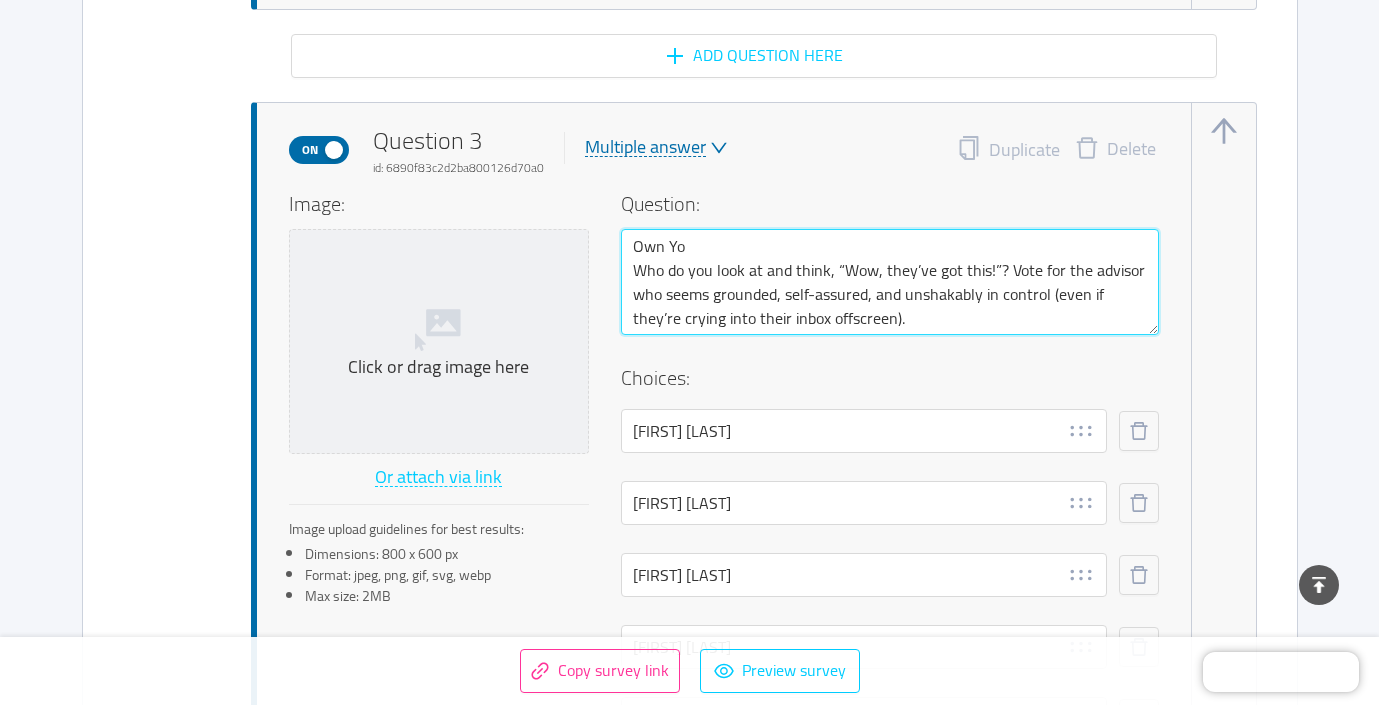 type 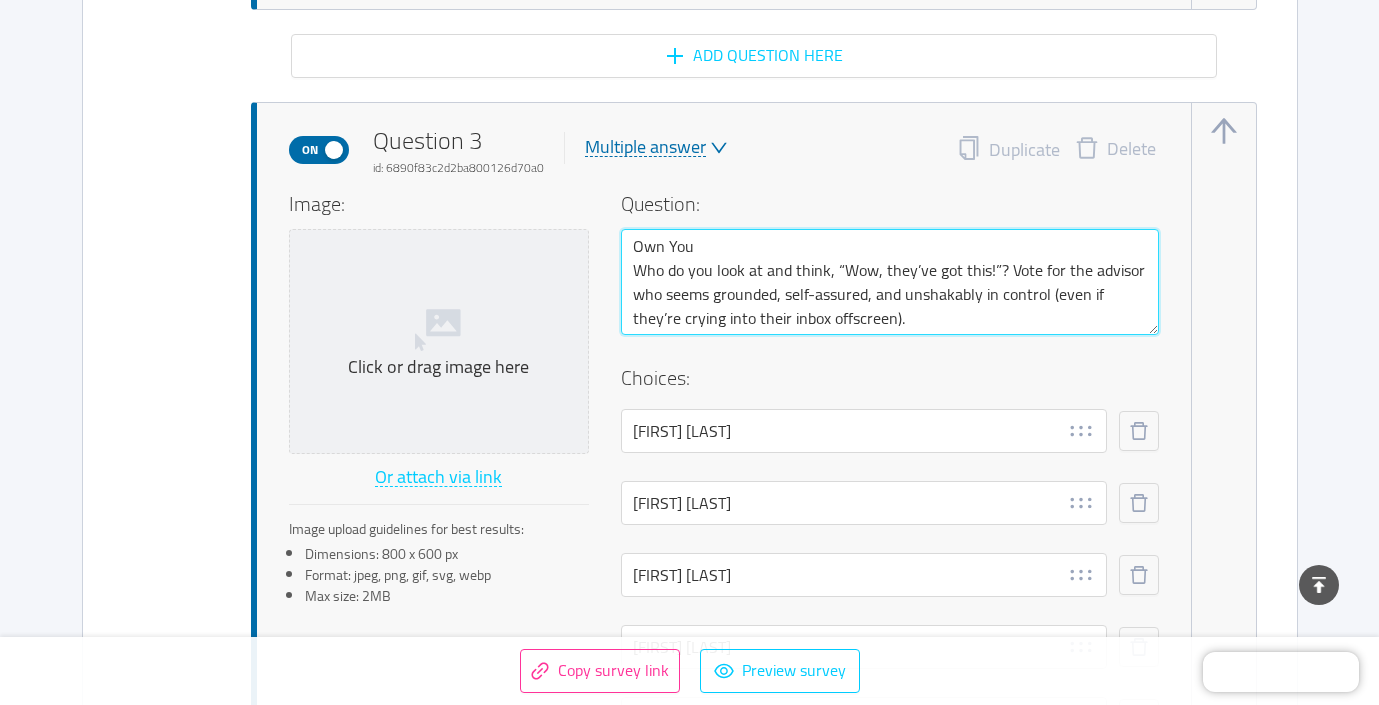 type on "Own Your
Who do you look at and think, “Wow, they’ve got this!”? Vote for the advisor who seems grounded, self-assured, and unshakably in control (even if they’re crying into their inbox offscreen)." 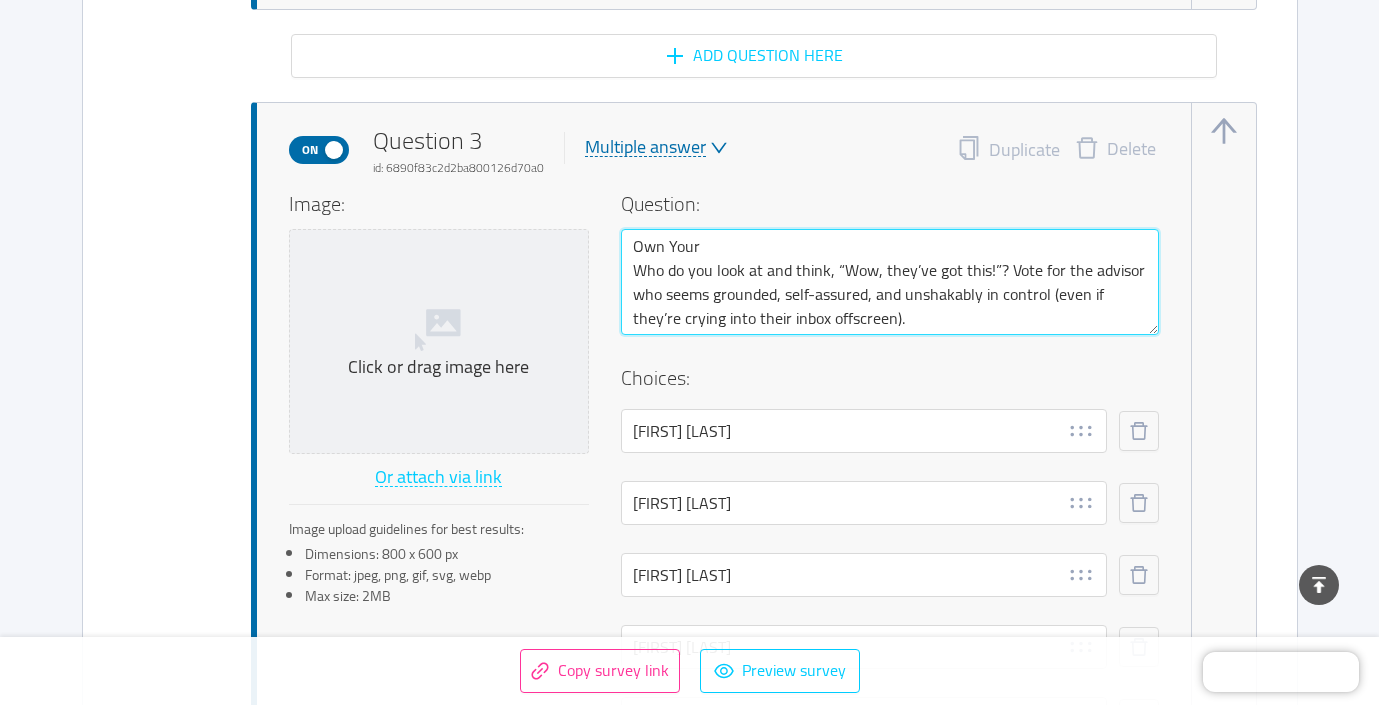 type 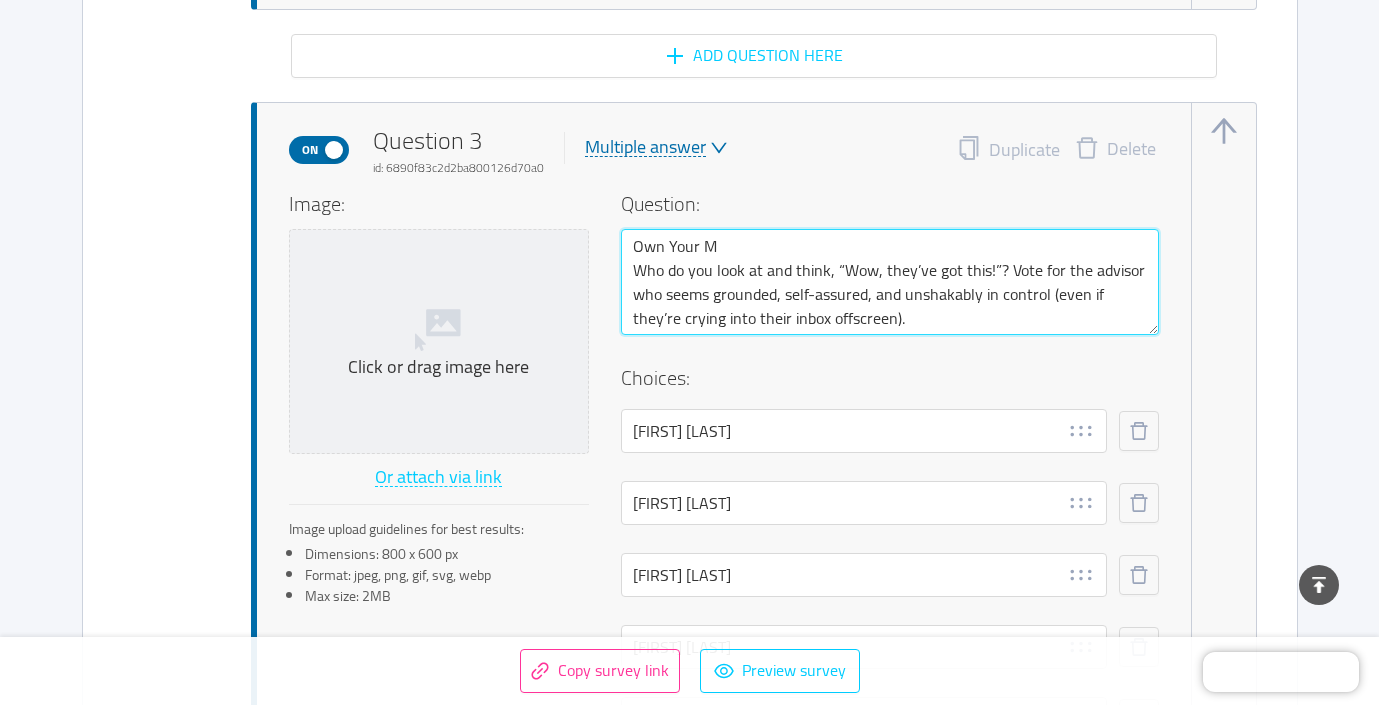 type 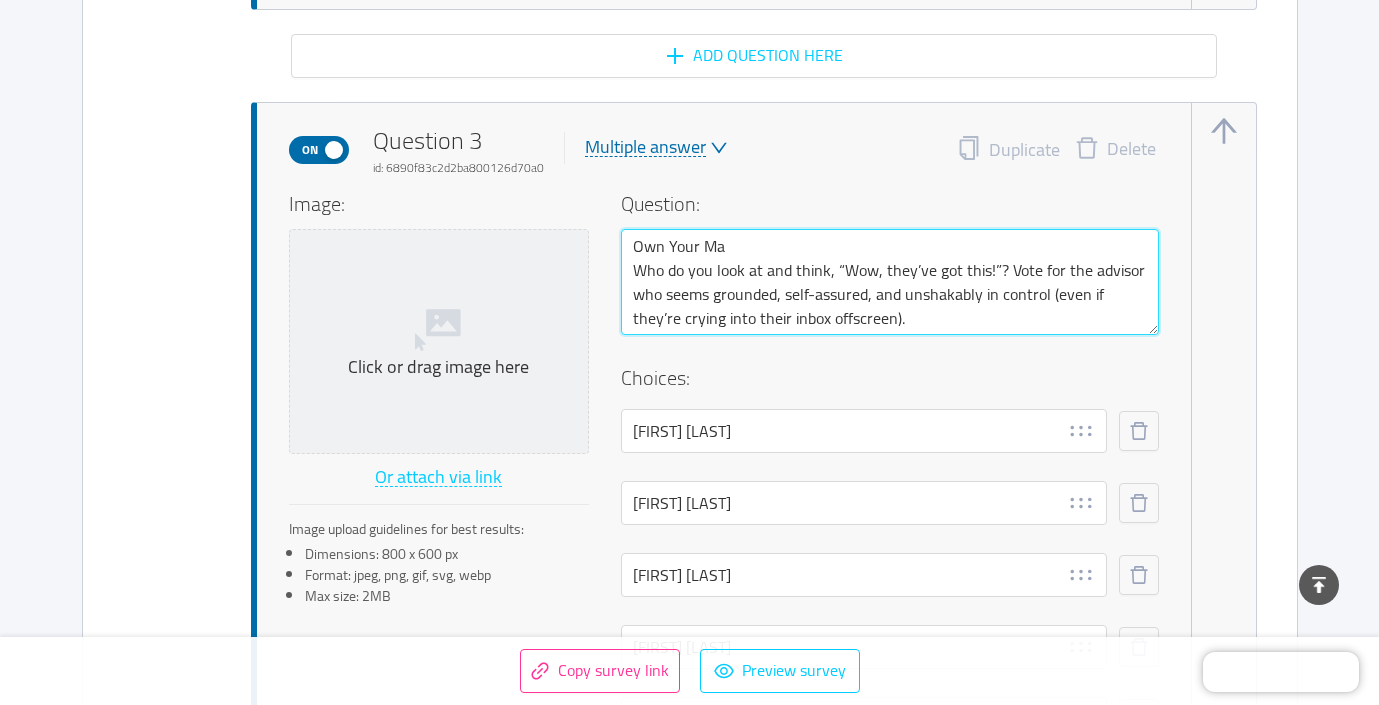 type on "Own Your Mag
Who do you look at and think, “Wow, they’ve got this!”? Vote for the advisor who seems grounded, self-assured, and unshakably in control (even if they’re crying into their inbox offscreen)." 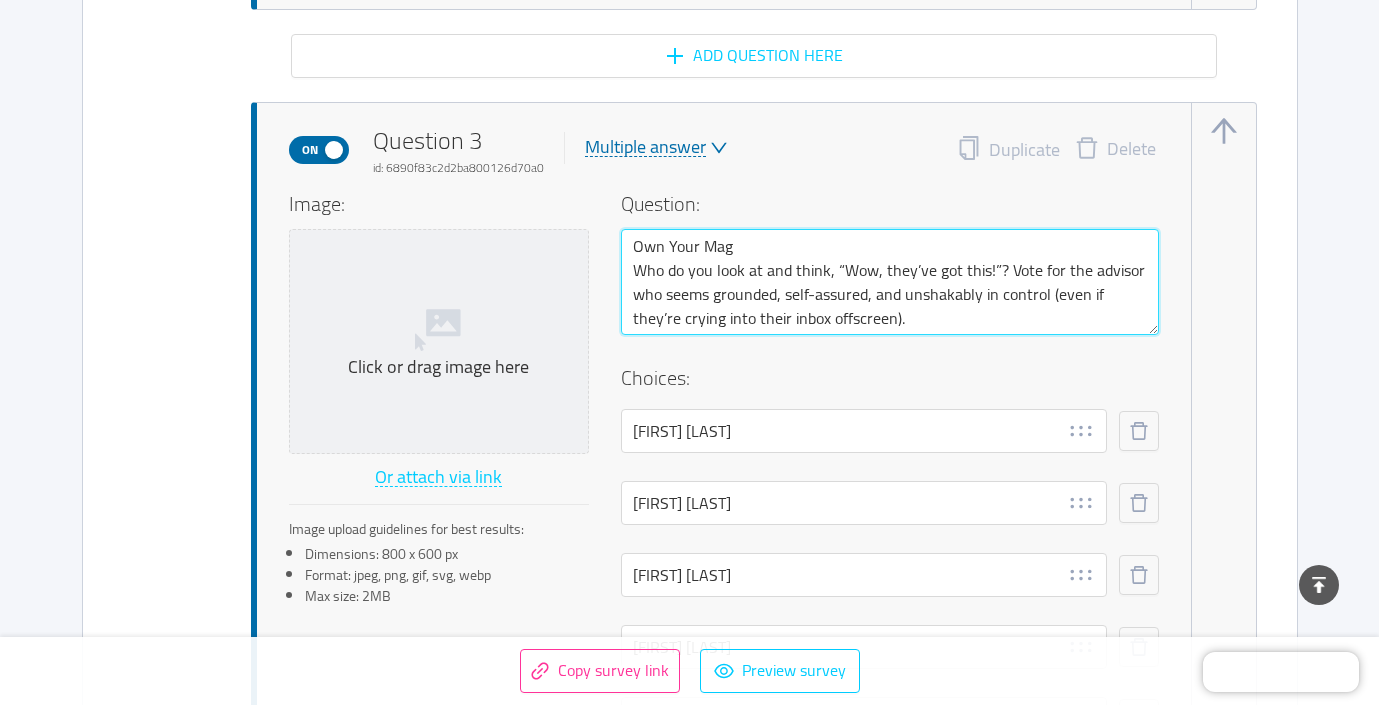 type 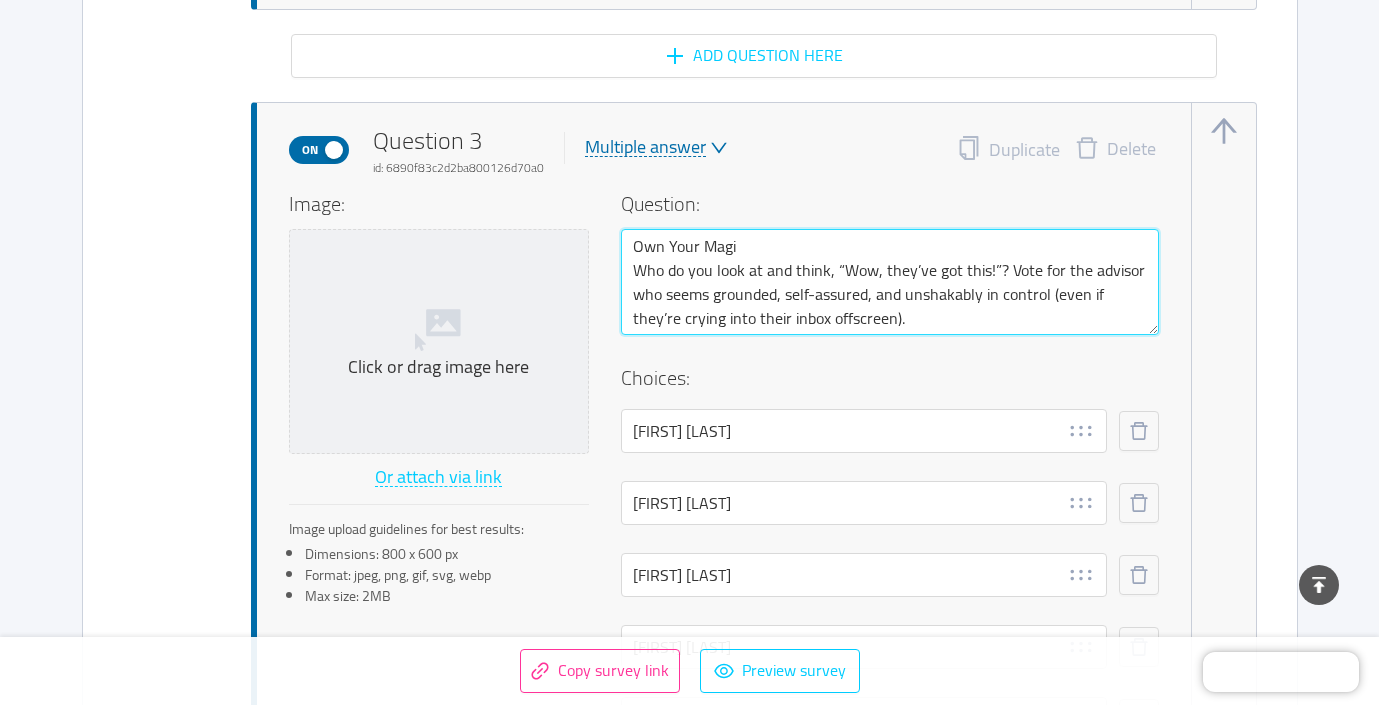 type on "Own Your Magic
Who do you look at and think, “Wow, they’ve got this!”? Vote for the advisor who seems grounded, self-assured, and unshakably in control (even if they’re crying into their inbox offscreen)." 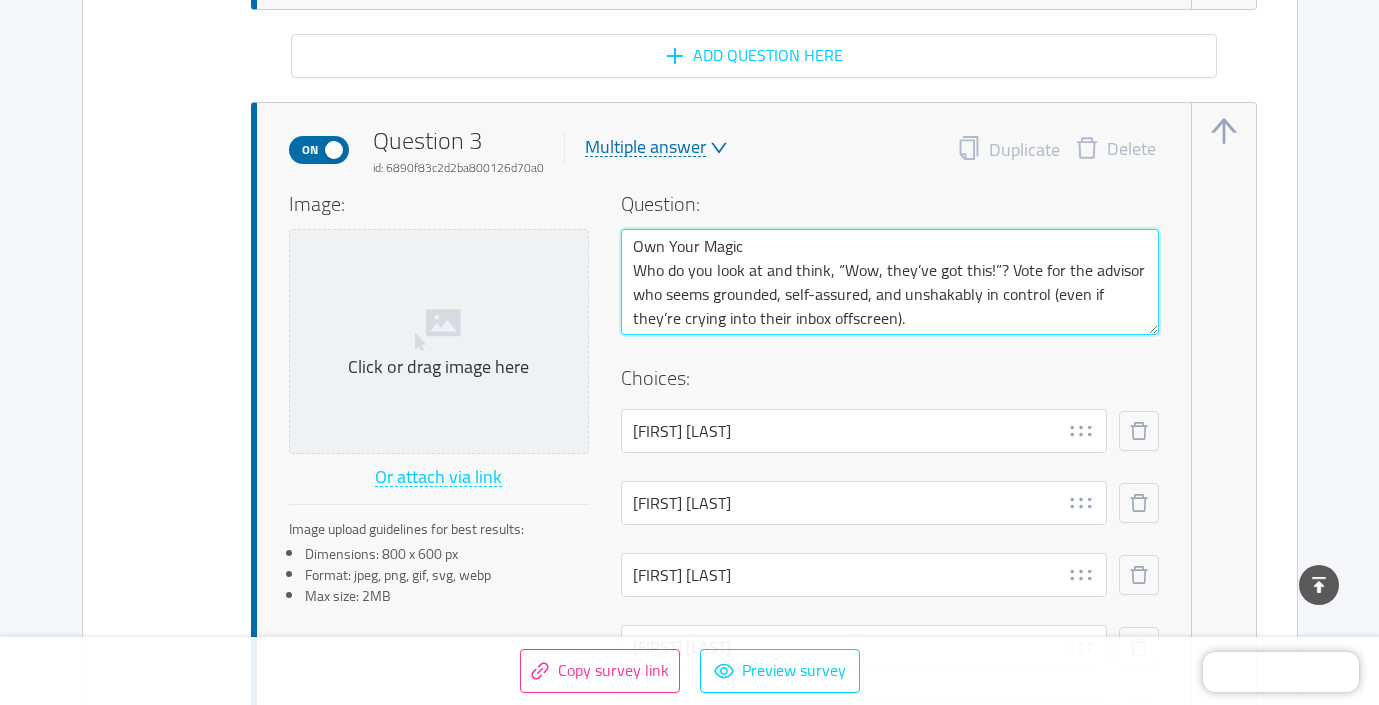 type 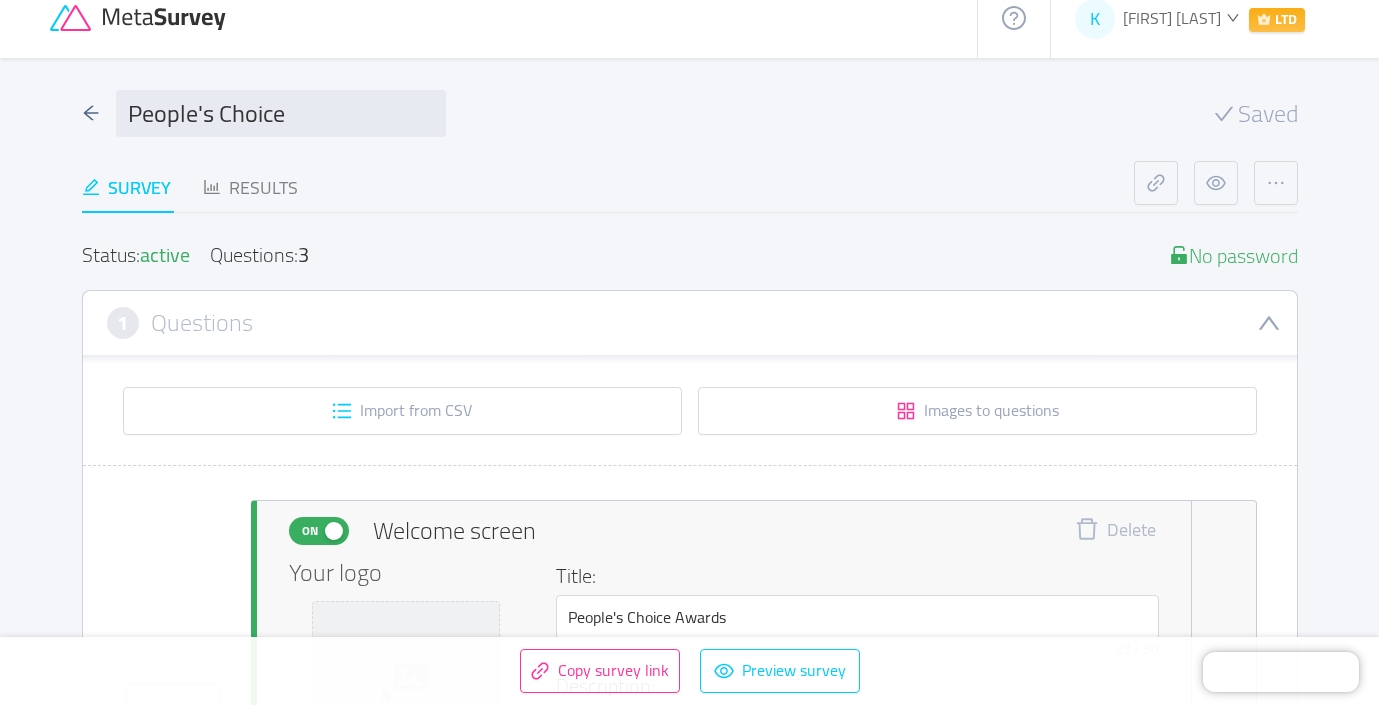 scroll, scrollTop: 0, scrollLeft: 0, axis: both 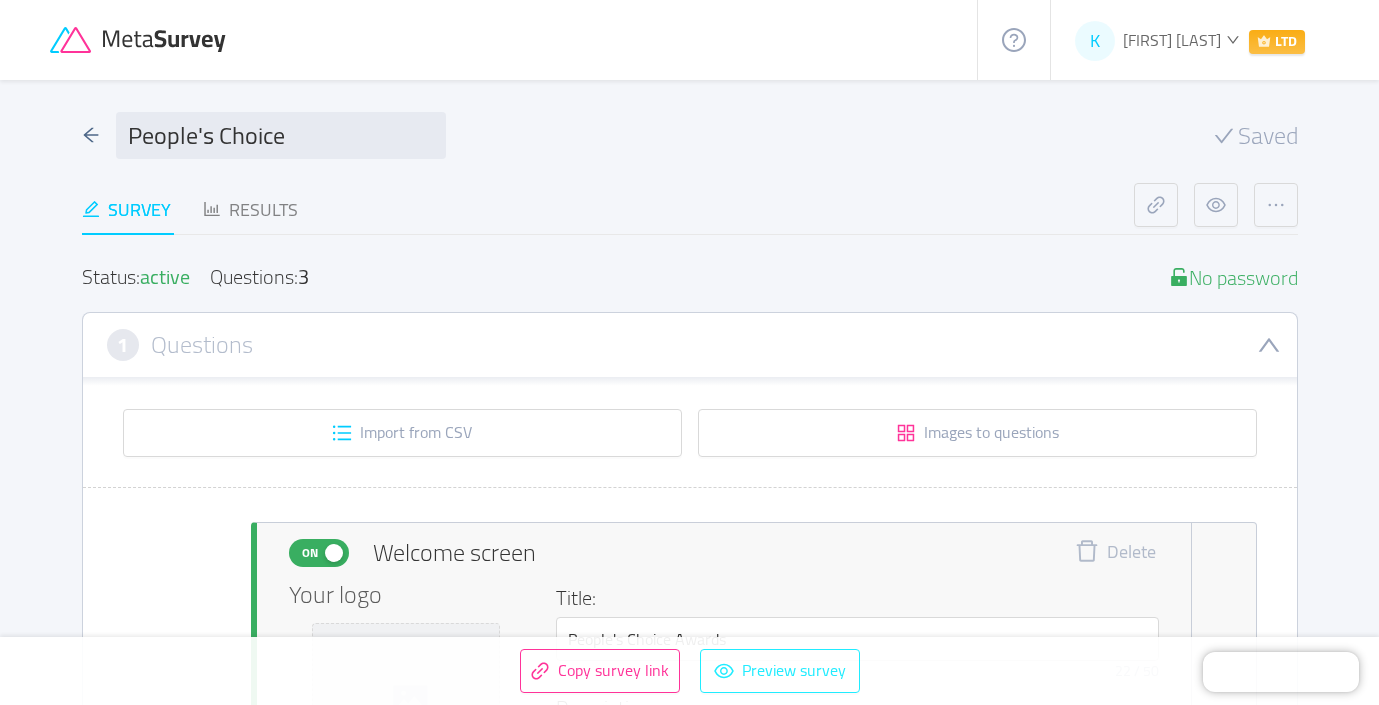 type on "Own Your Magic
Who do you look at and think, “Wow, they’ve got this!”? Vote for the advisor who seems grounded, self-assured, and unshakably in control (even if they’re crying into their inbox offscreen)." 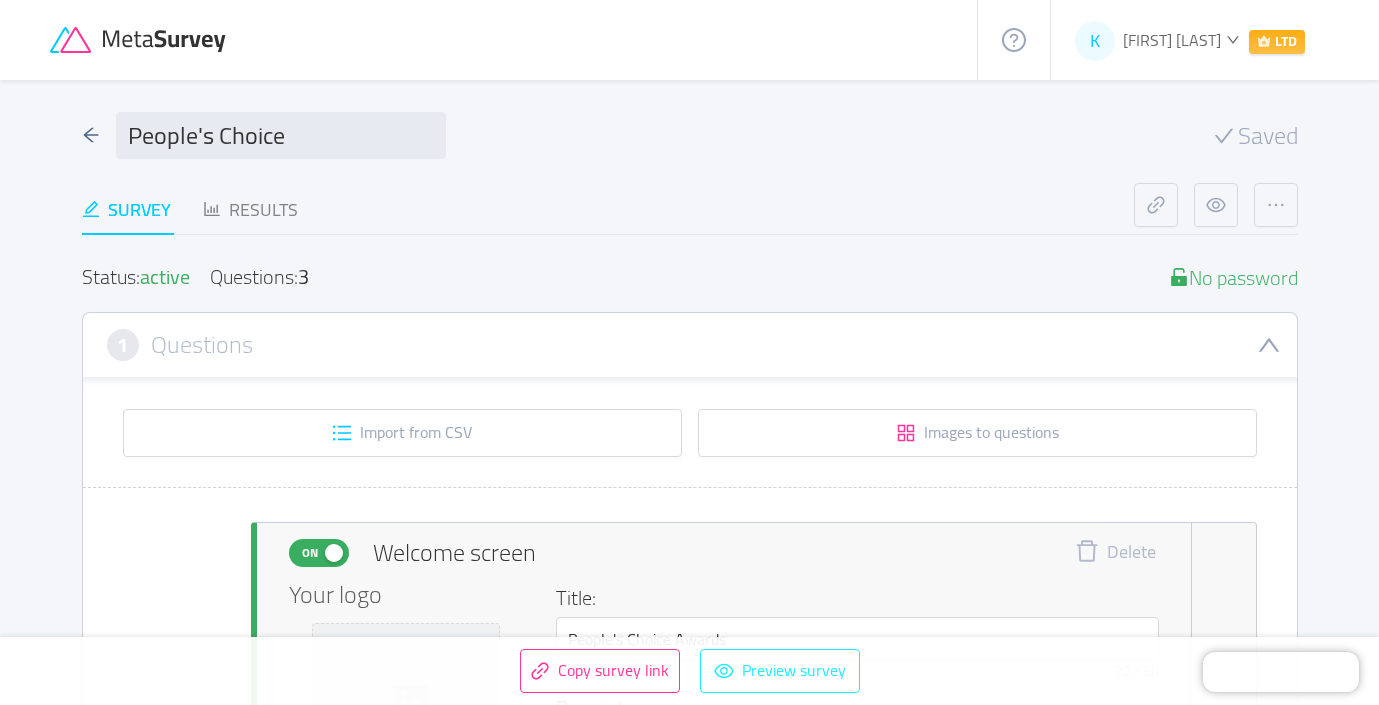 drag, startPoint x: 783, startPoint y: 672, endPoint x: 779, endPoint y: 662, distance: 10.770329 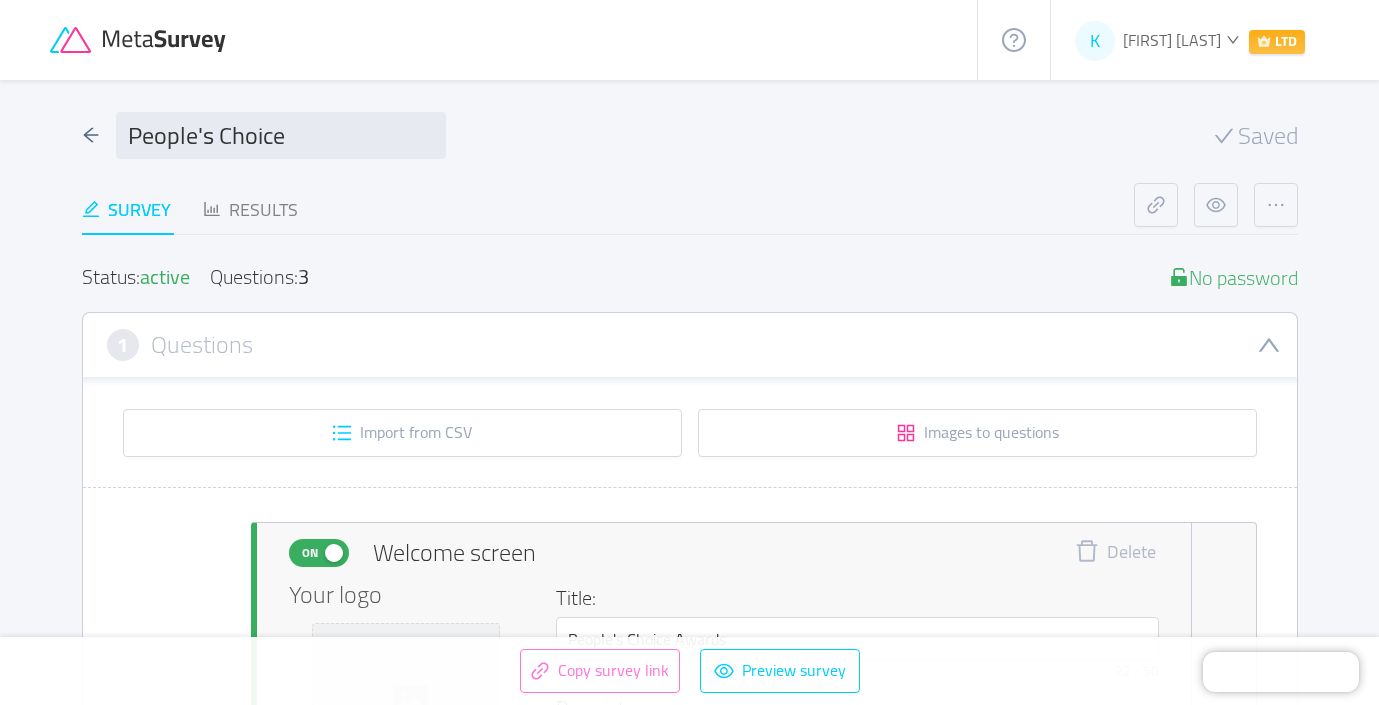 click on "Copy survey link" at bounding box center [600, 671] 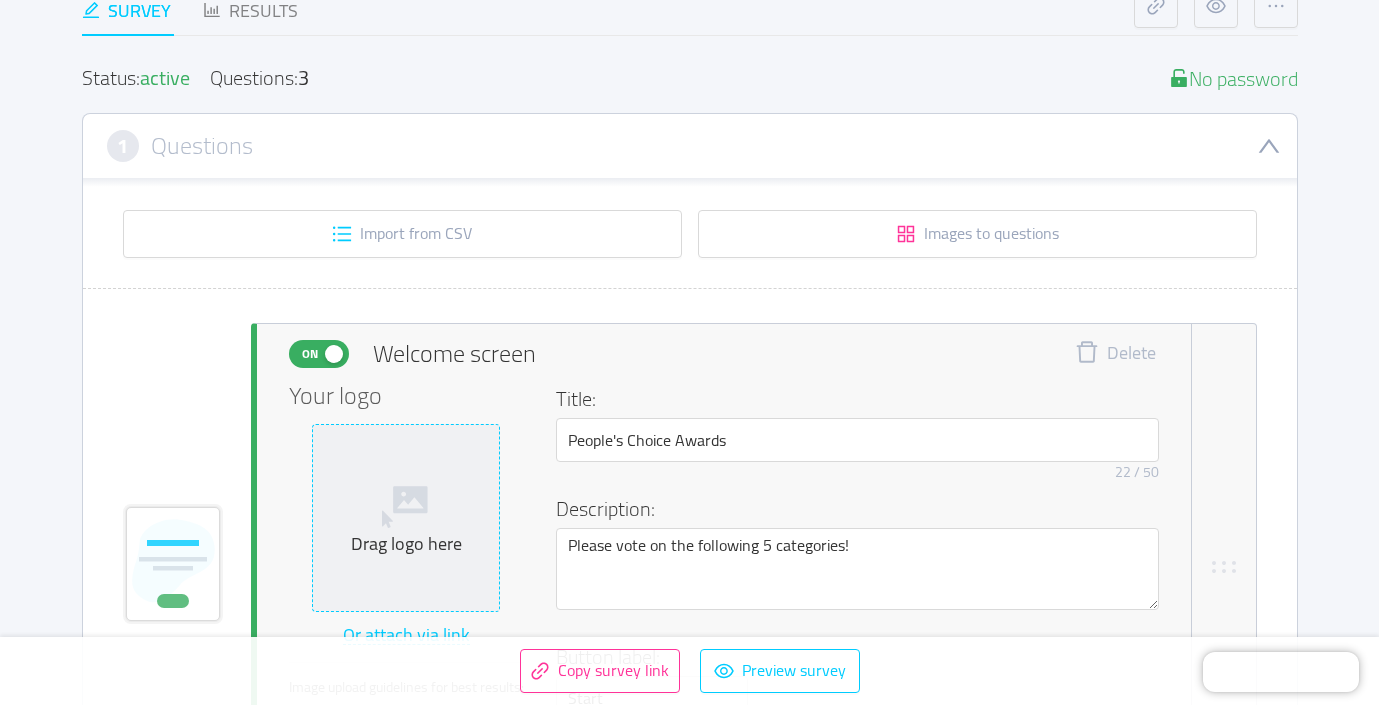 scroll, scrollTop: 201, scrollLeft: 0, axis: vertical 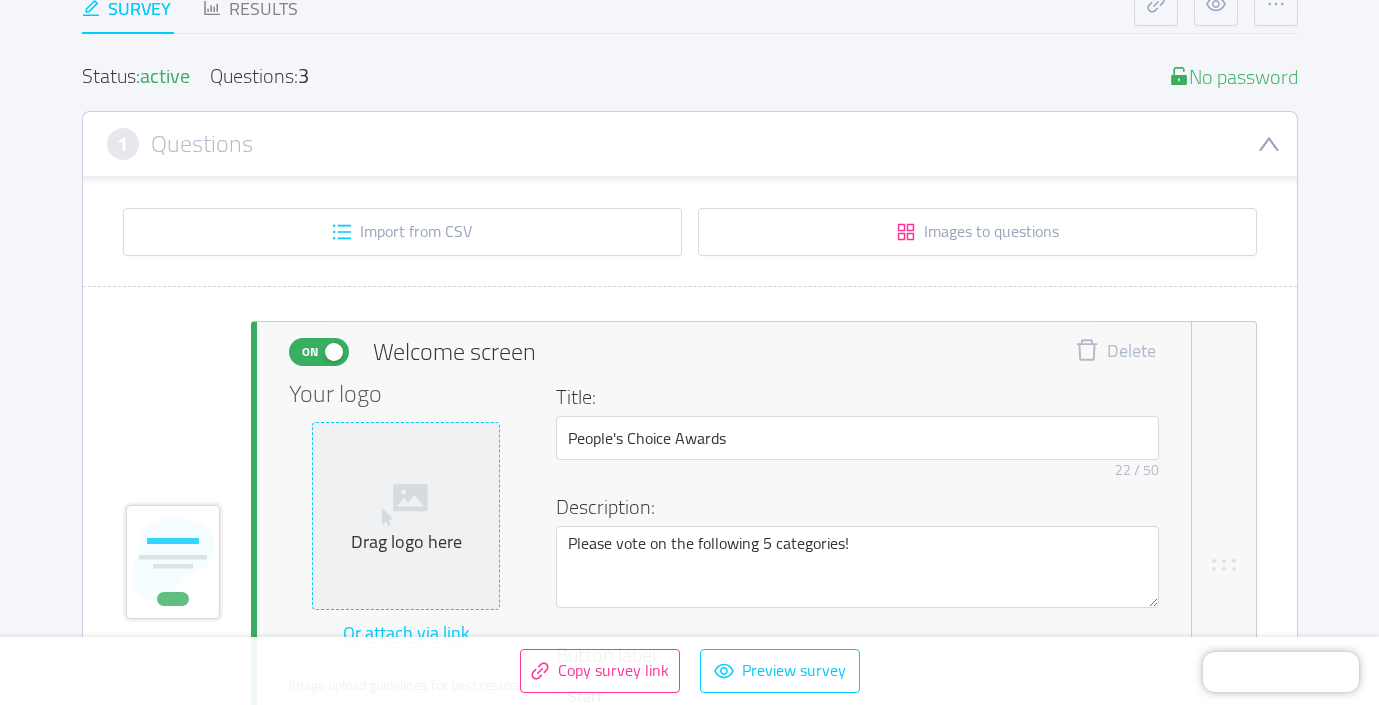 click 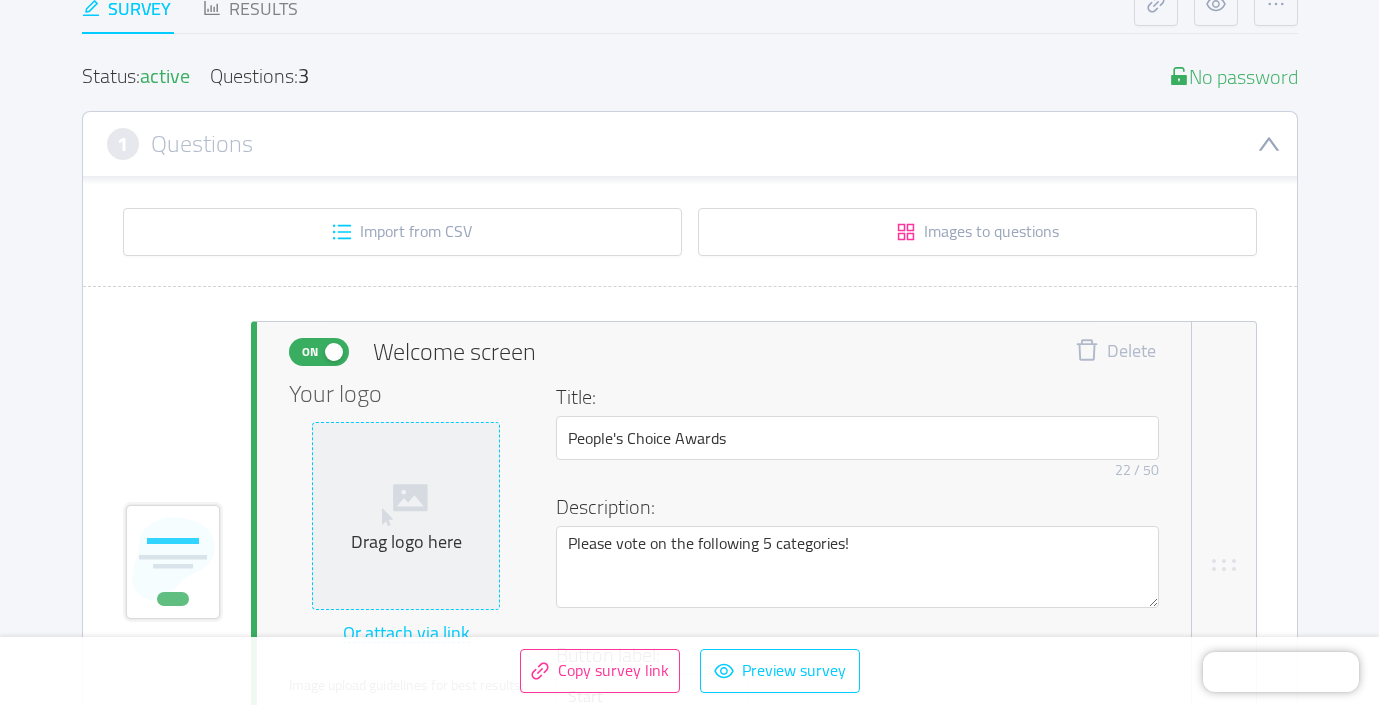 click on "Drag logo here" at bounding box center [406, 516] 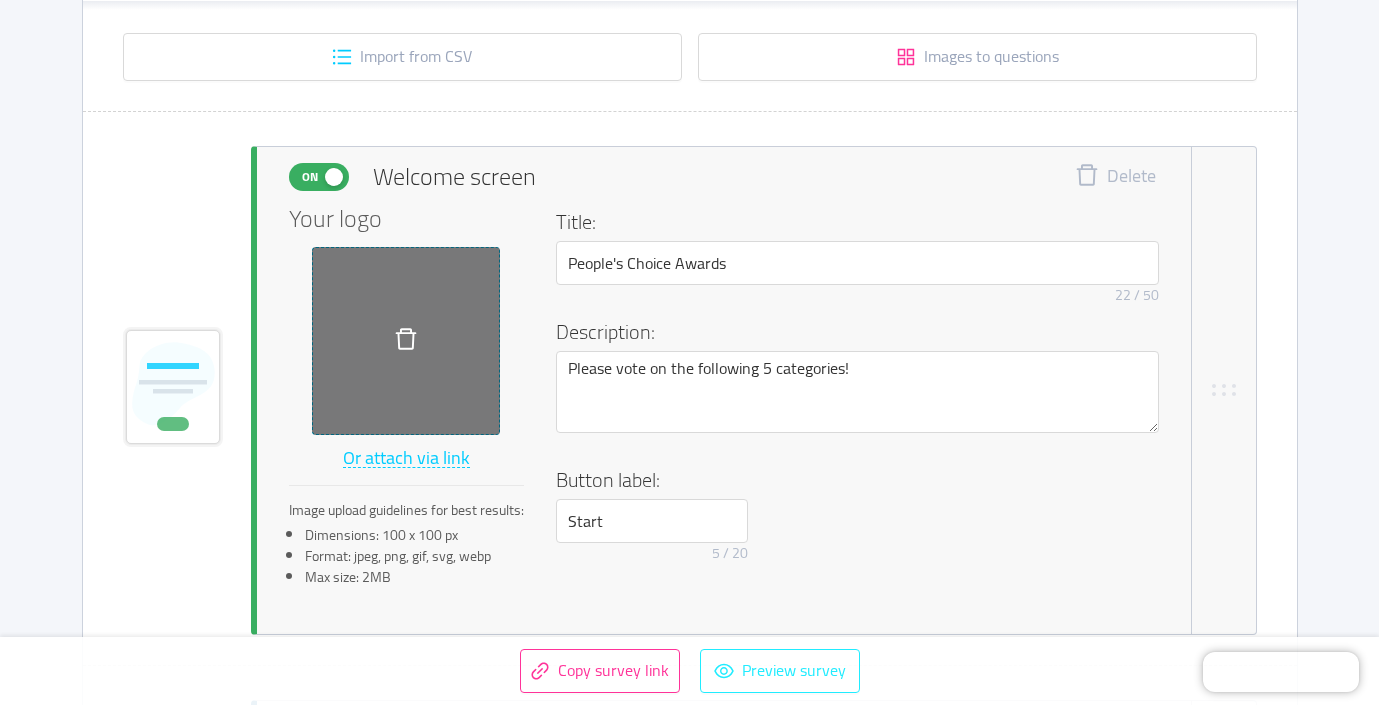 scroll, scrollTop: 399, scrollLeft: 0, axis: vertical 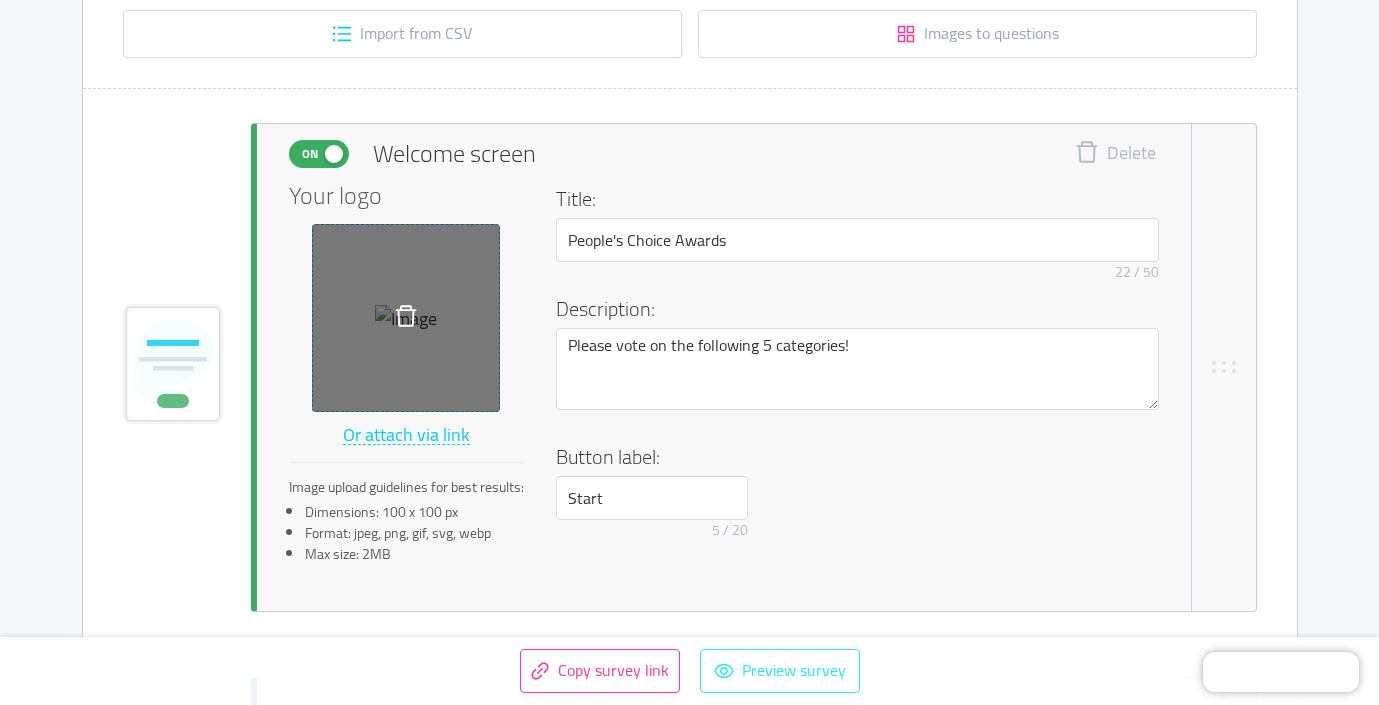 click on "Preview survey" at bounding box center (780, 671) 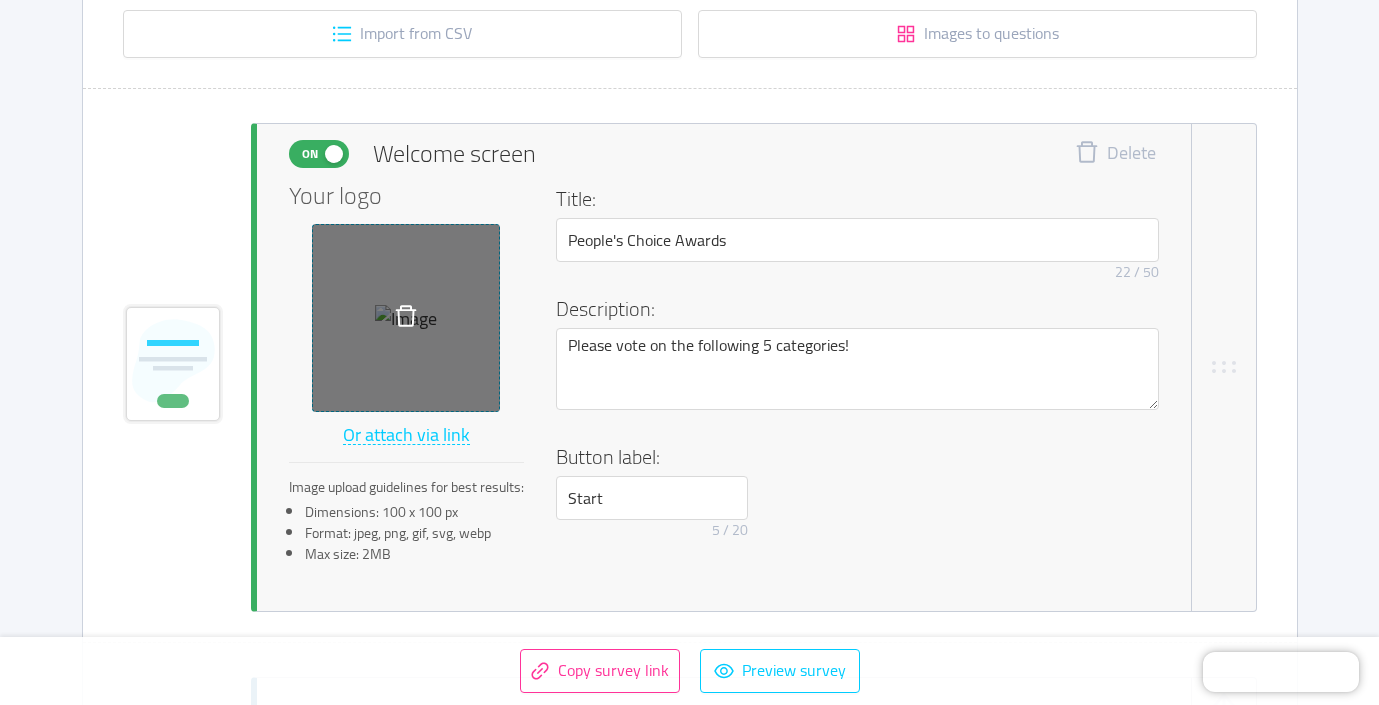 click at bounding box center (406, 318) 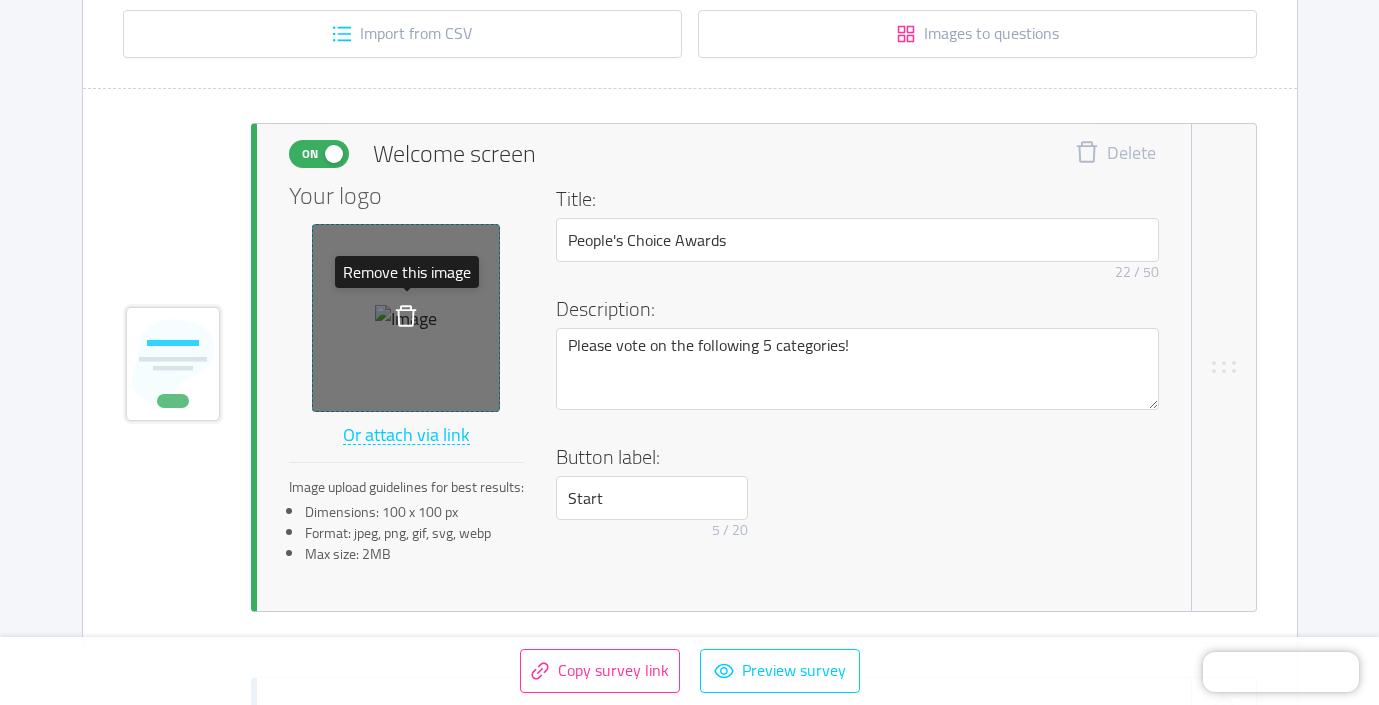 click 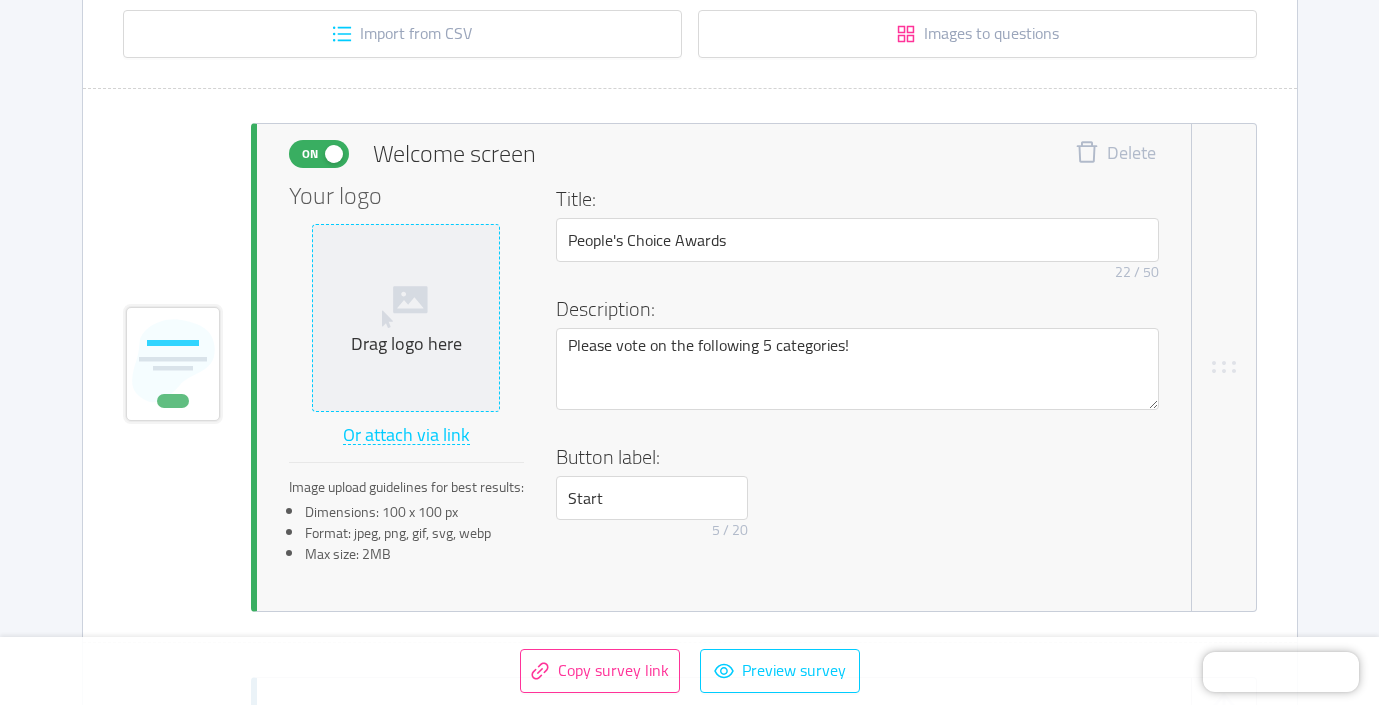 click 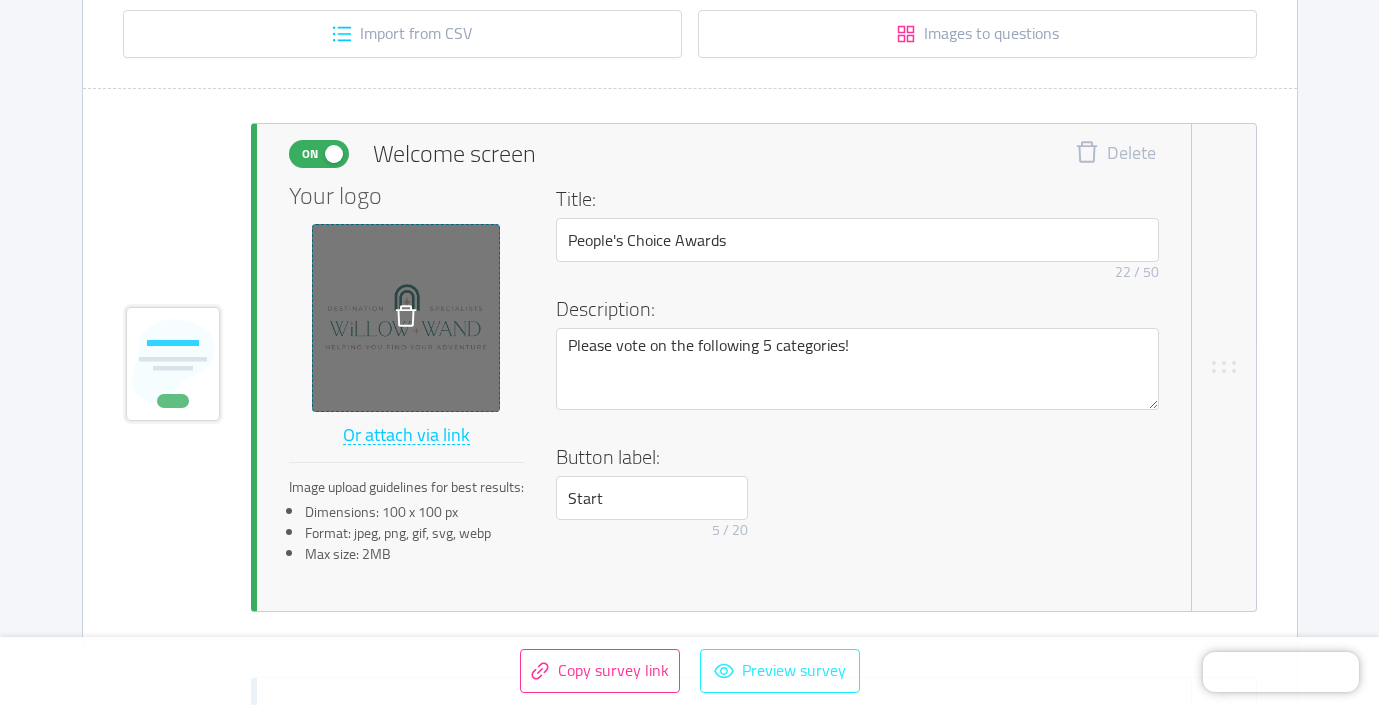 click on "Preview survey" at bounding box center (780, 671) 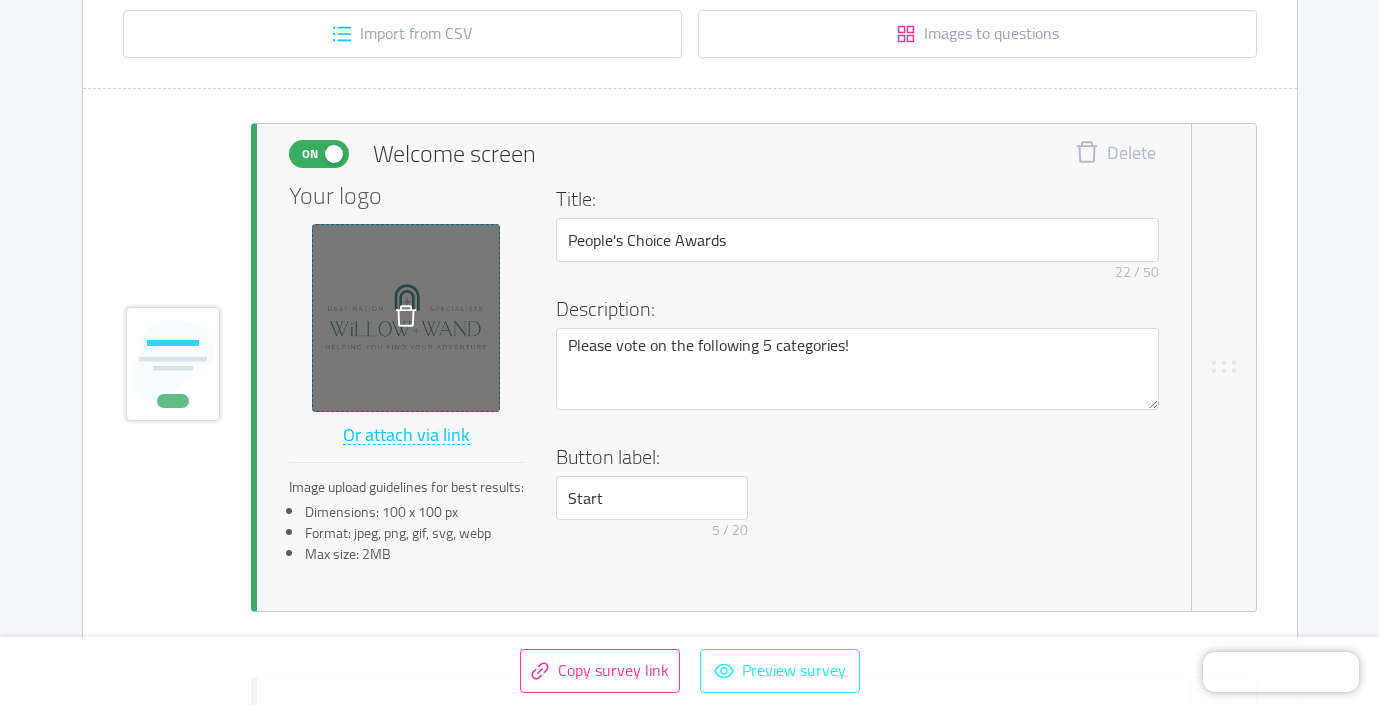 scroll, scrollTop: 0, scrollLeft: 0, axis: both 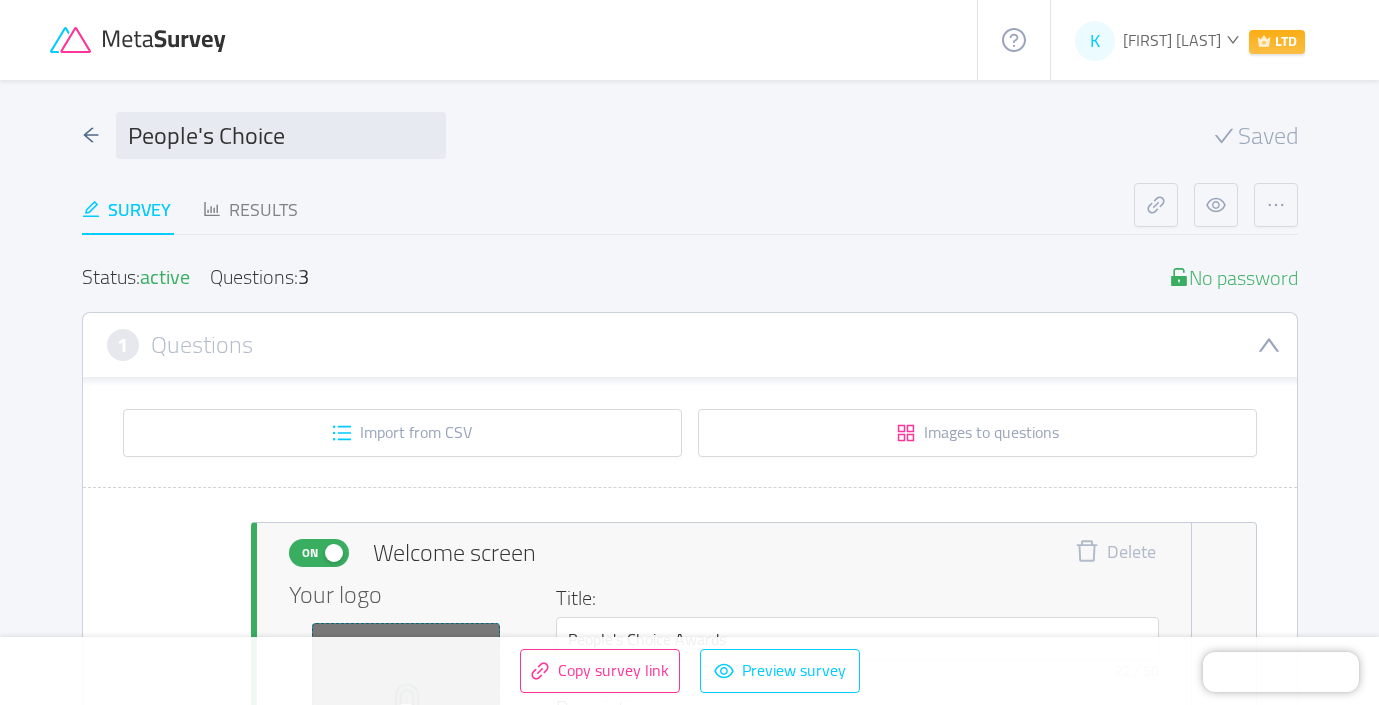 click on "People's Choice" at bounding box center [264, 135] 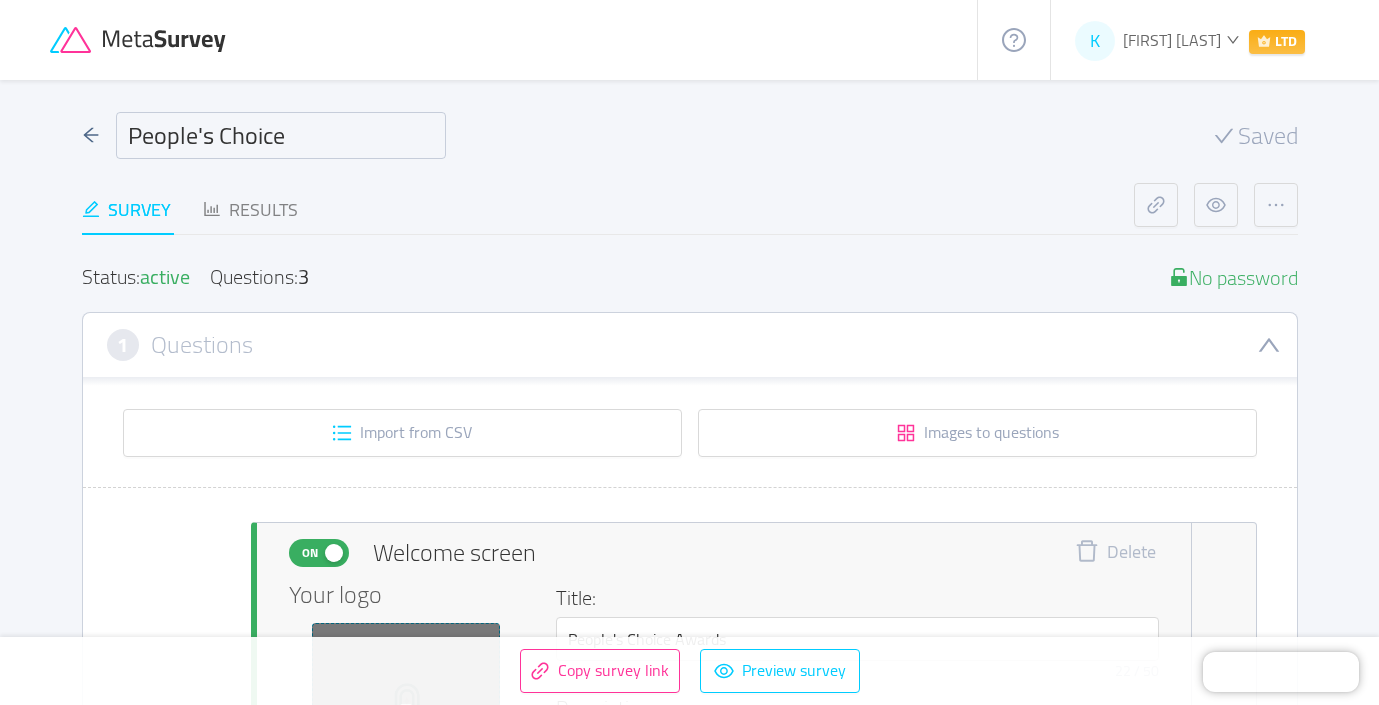 drag, startPoint x: 94, startPoint y: 127, endPoint x: 137, endPoint y: 133, distance: 43.416588 